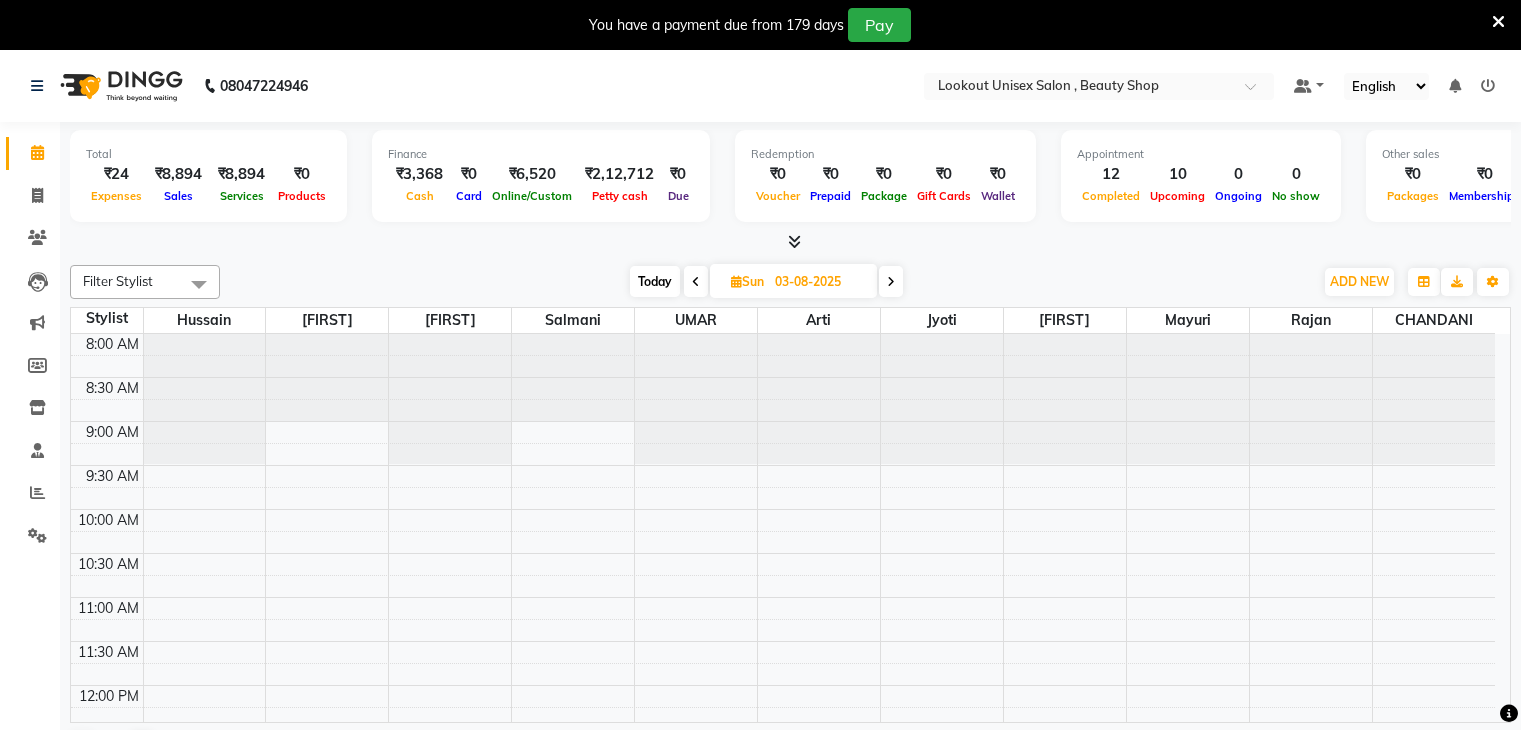 scroll, scrollTop: 0, scrollLeft: 0, axis: both 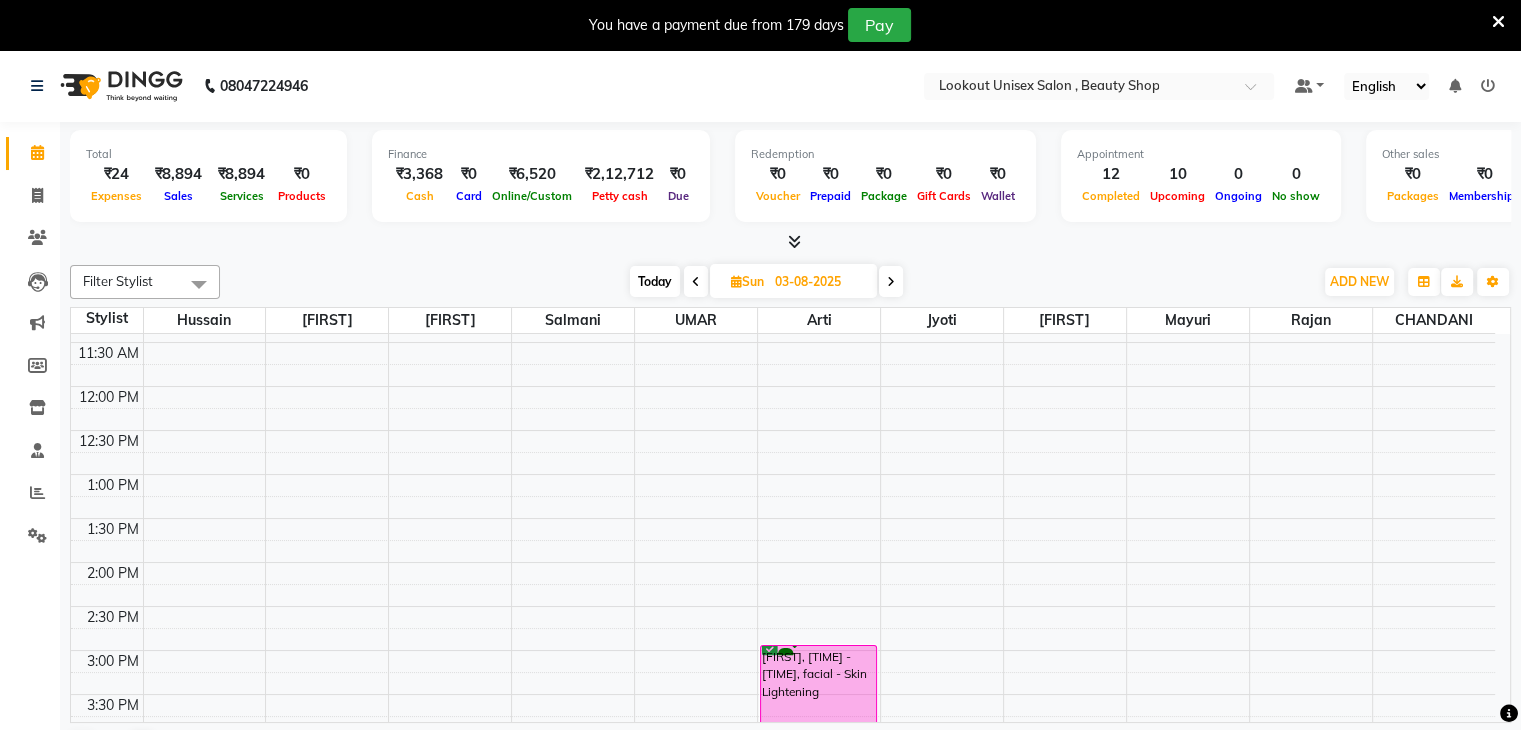 click on "[TIME] [TIME] [TIME] [TIME] [TIME] [TIME] [TIME] [TIME] [TIME] [TIME] [TIME] [TIME] [TIME] [TIME] [TIME] [TIME] [TIME] [TIME] [TIME] [TIME] [TIME] [TIME] [TIME] [TIME] [TIME] [TIME] [TIME] [TIME]     [FIRST], [TIME] - [TIME], Color Male - Global Ammonia free     [FIRST], [TIME] - [TIME], facial - Skin Lightening" at bounding box center (783, 650) 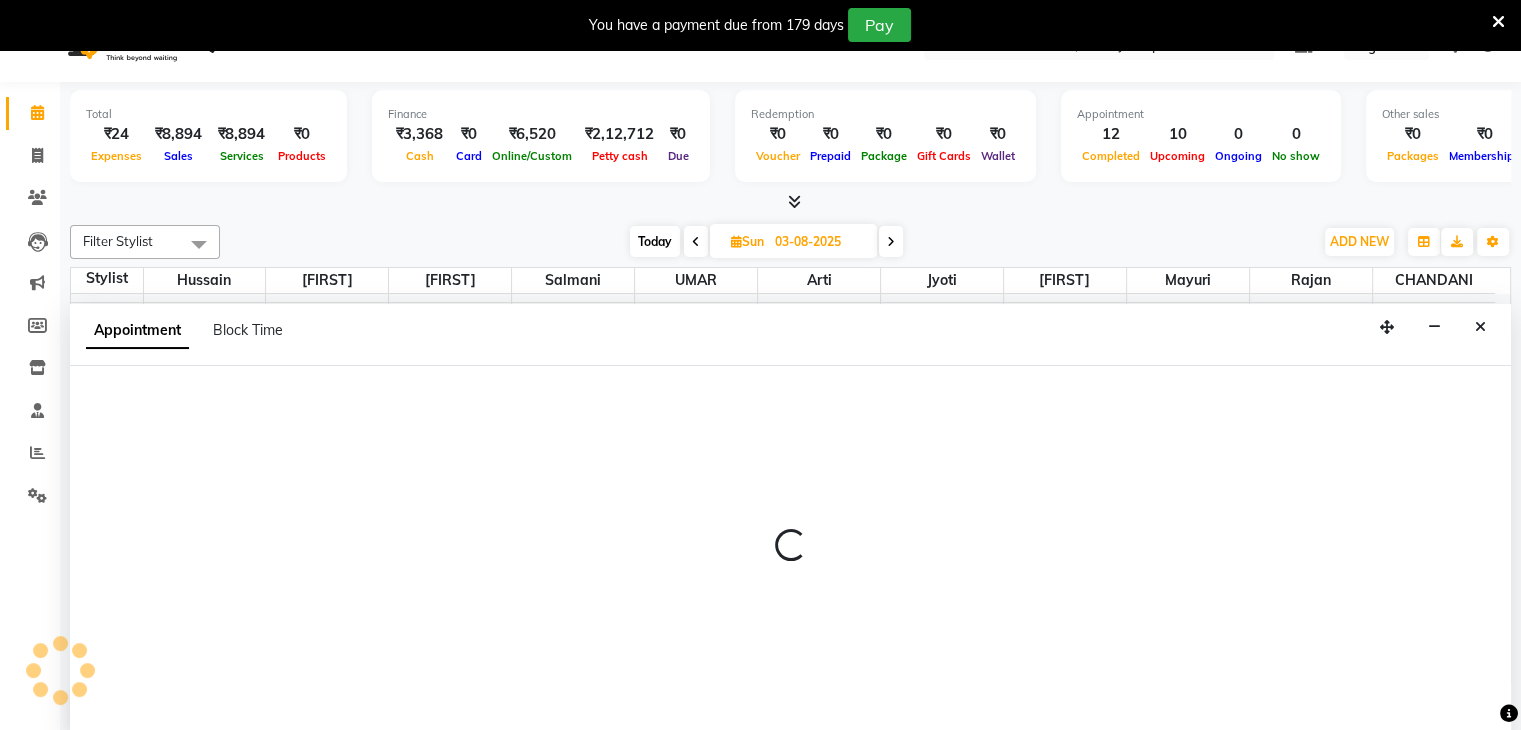 scroll, scrollTop: 51, scrollLeft: 0, axis: vertical 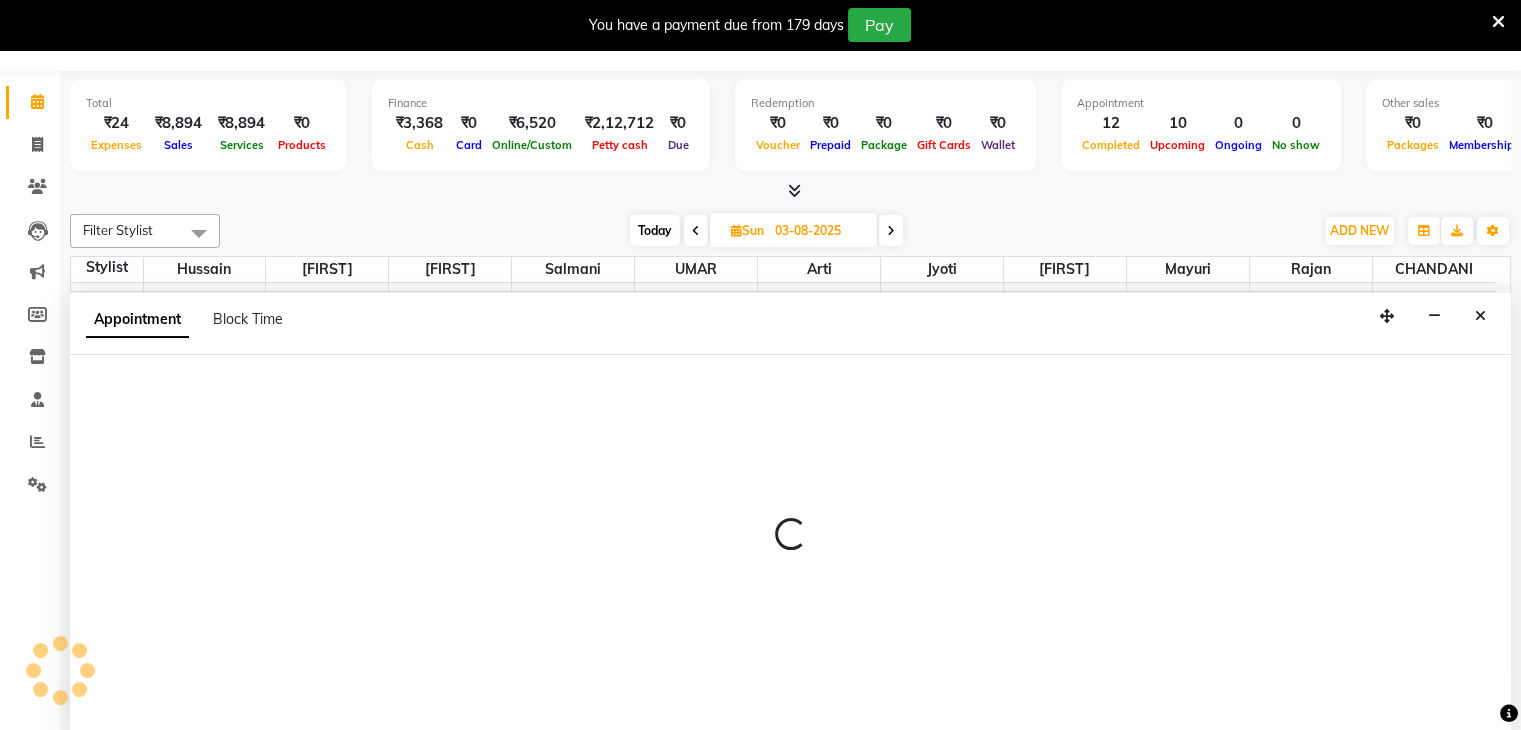select on "[PHONE]" 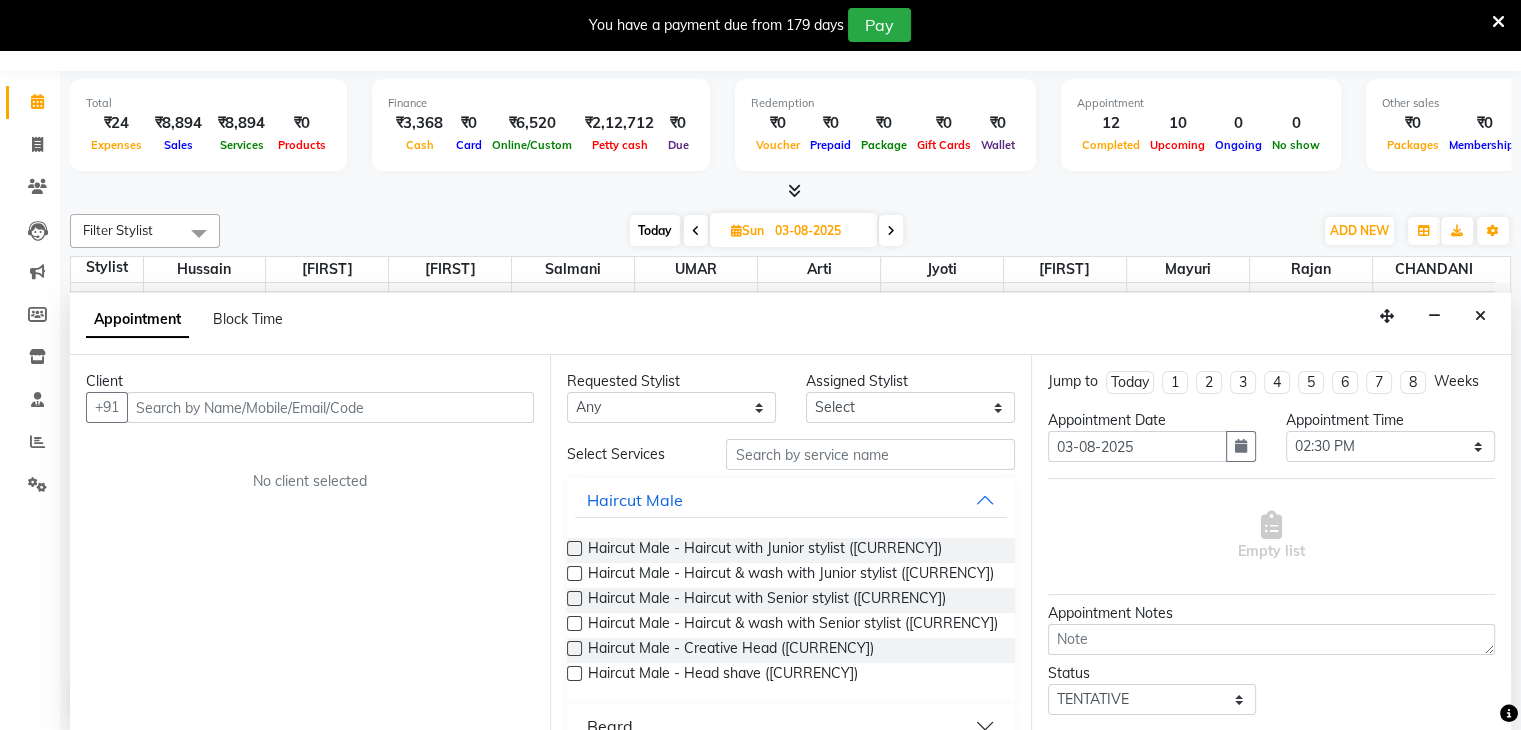 click at bounding box center (330, 407) 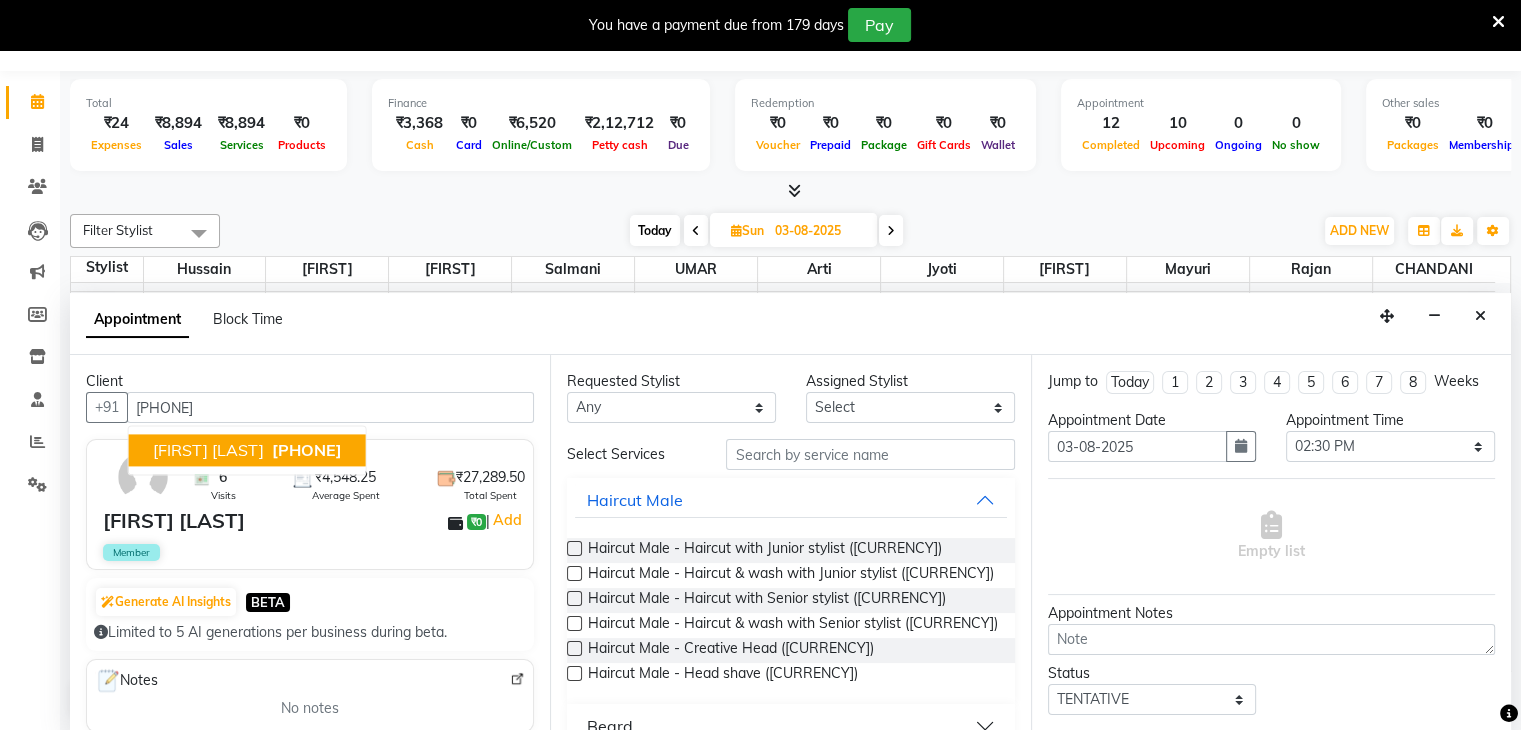 click on "[FIRST] [LAST]" at bounding box center (208, 451) 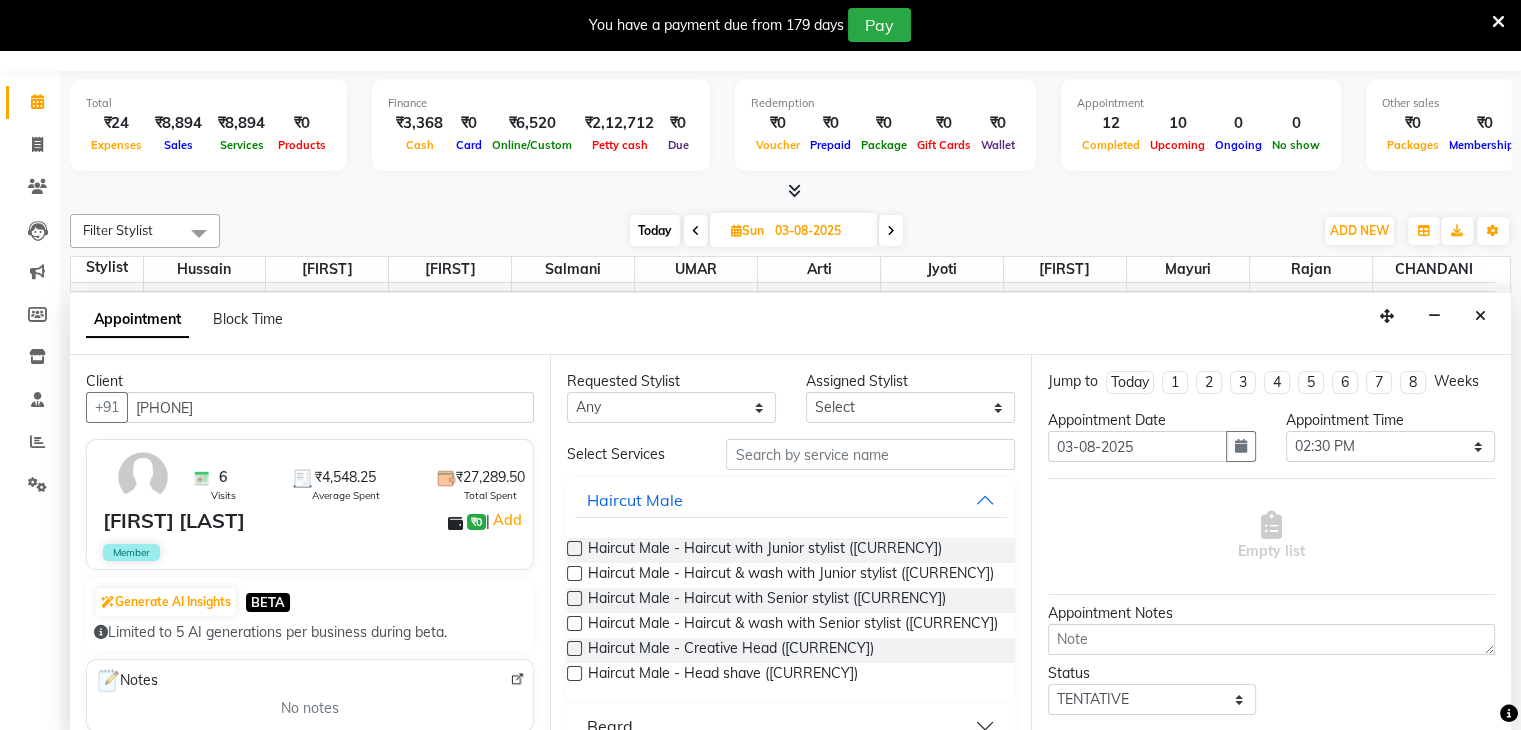 type on "[PHONE]" 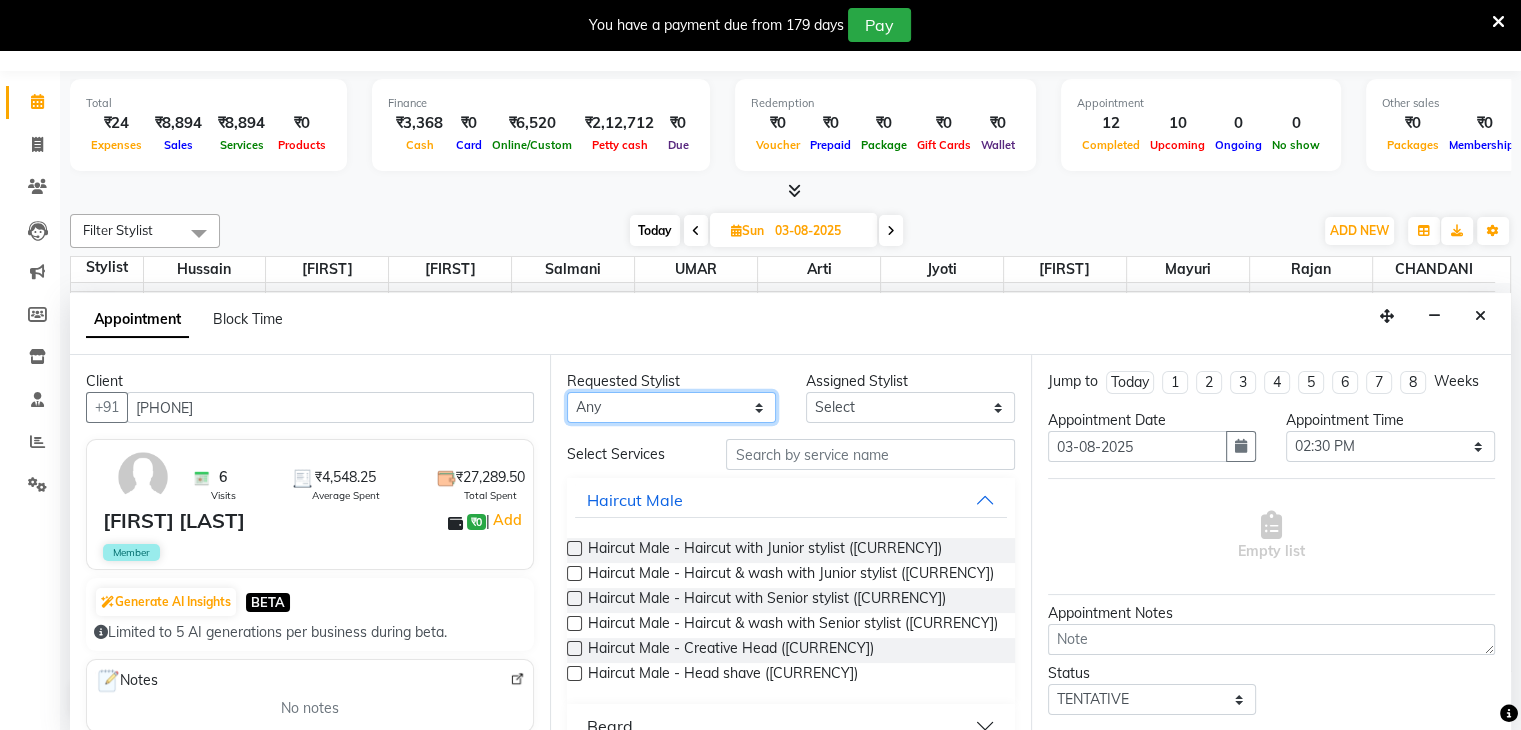 click on "With [FIRST] [FIRST] [FIRST] [FIRST] [FIRST] [FIRST] [FIRST] [FIRST] [FIRST] [FIRST] [FIRST] [FIRST] [FIRST] [FIRST] [FIRST]" at bounding box center (671, 407) 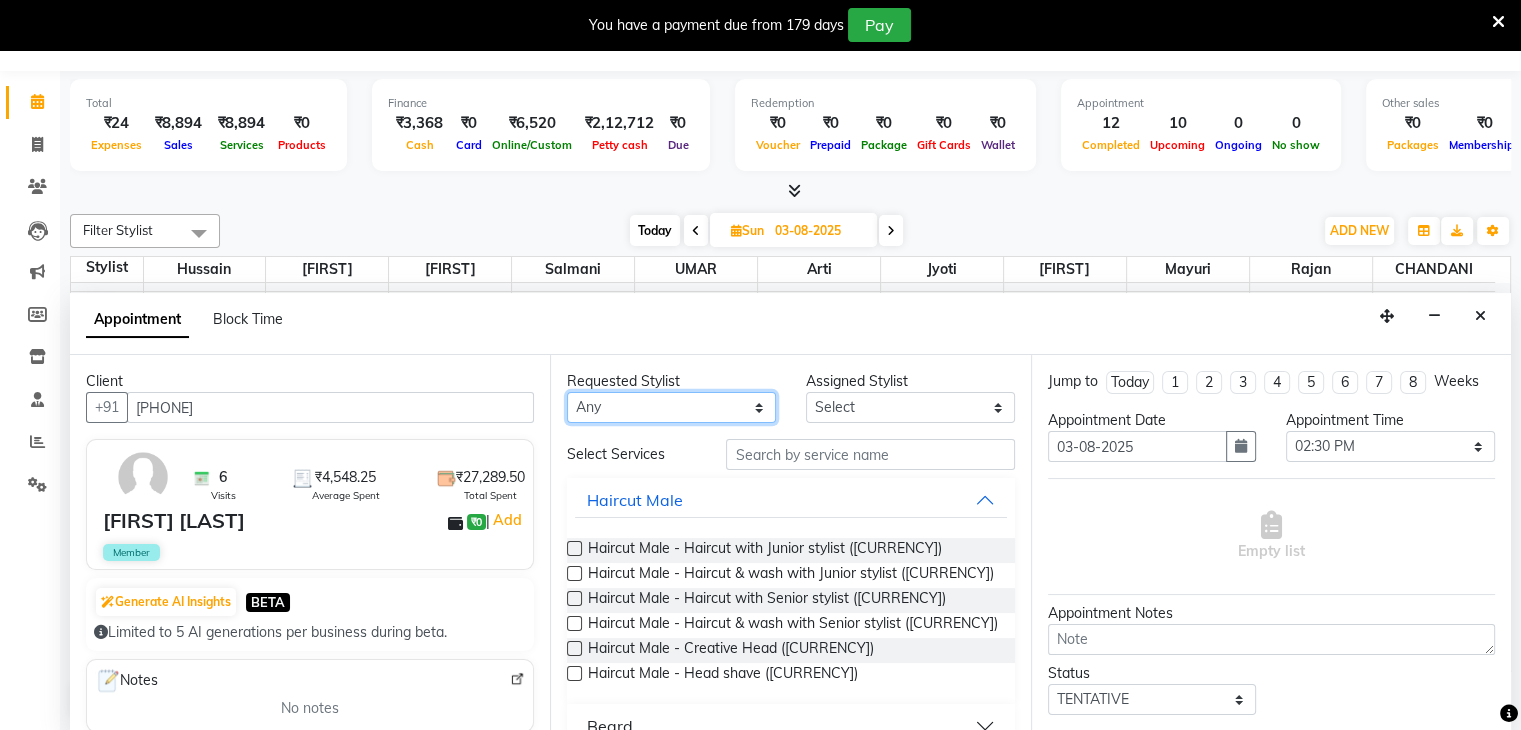 select on "[PHONE]" 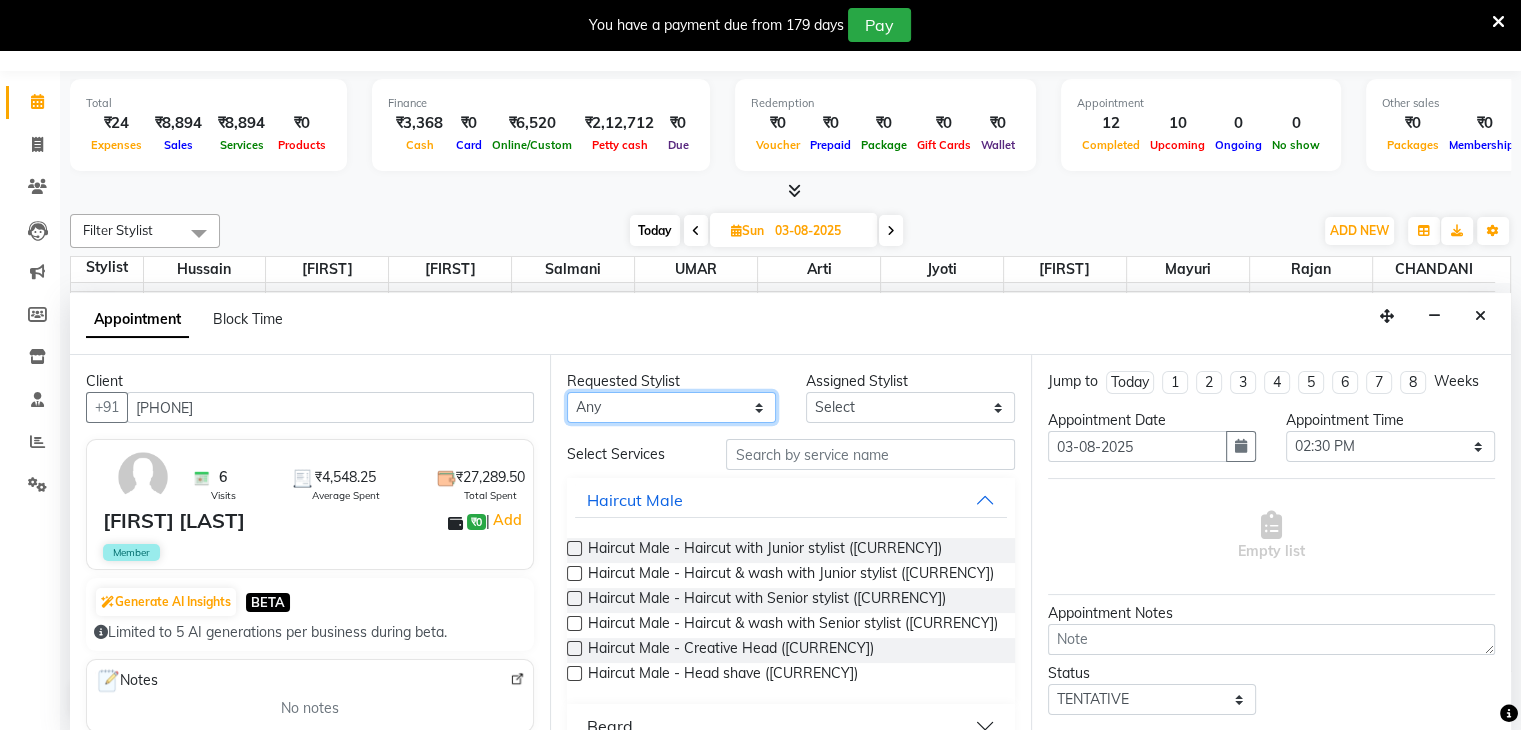 click on "With [FIRST] [FIRST] [FIRST] [FIRST] [FIRST] [FIRST] [FIRST] [FIRST] [FIRST] [FIRST] [FIRST] [FIRST] [FIRST] [FIRST] [FIRST]" at bounding box center (671, 407) 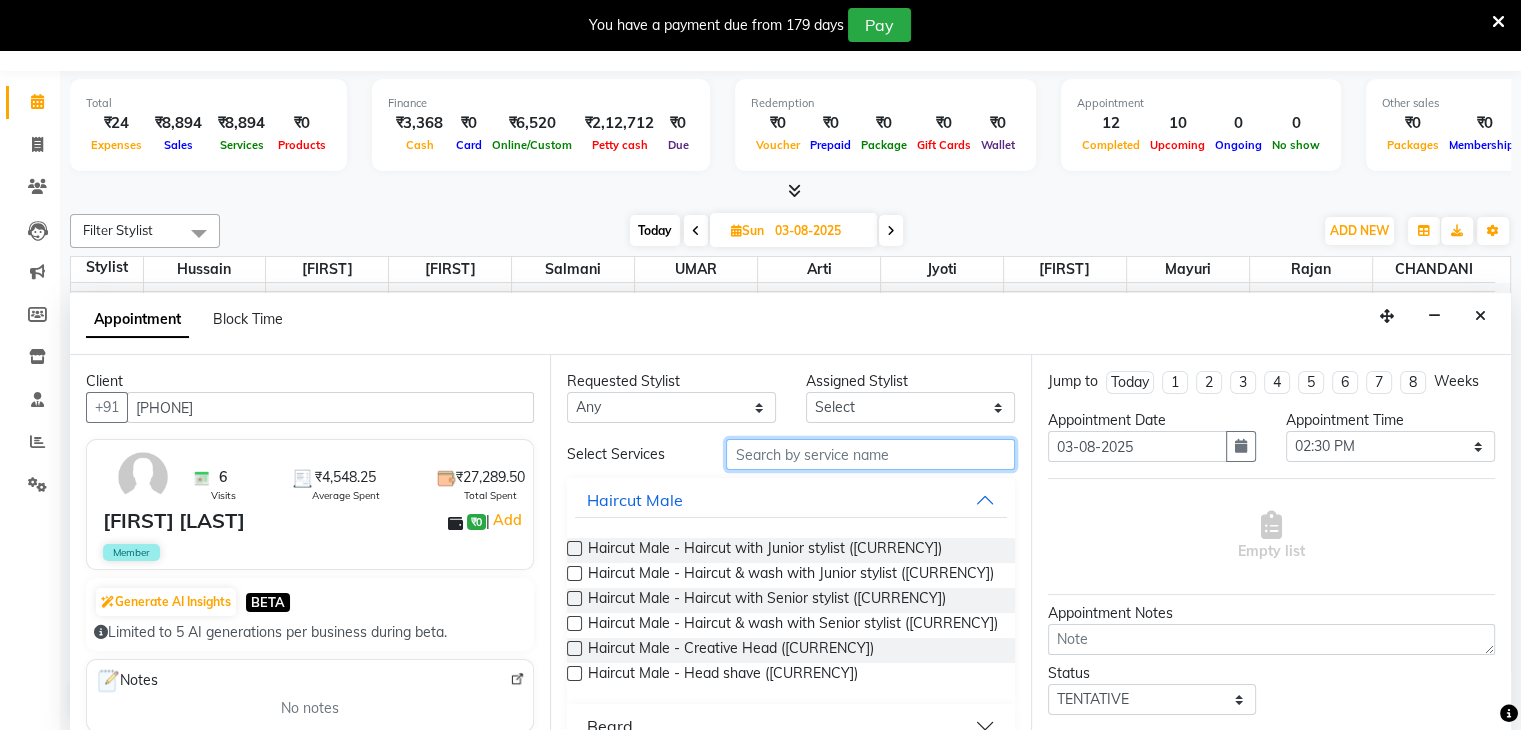 click at bounding box center (870, 454) 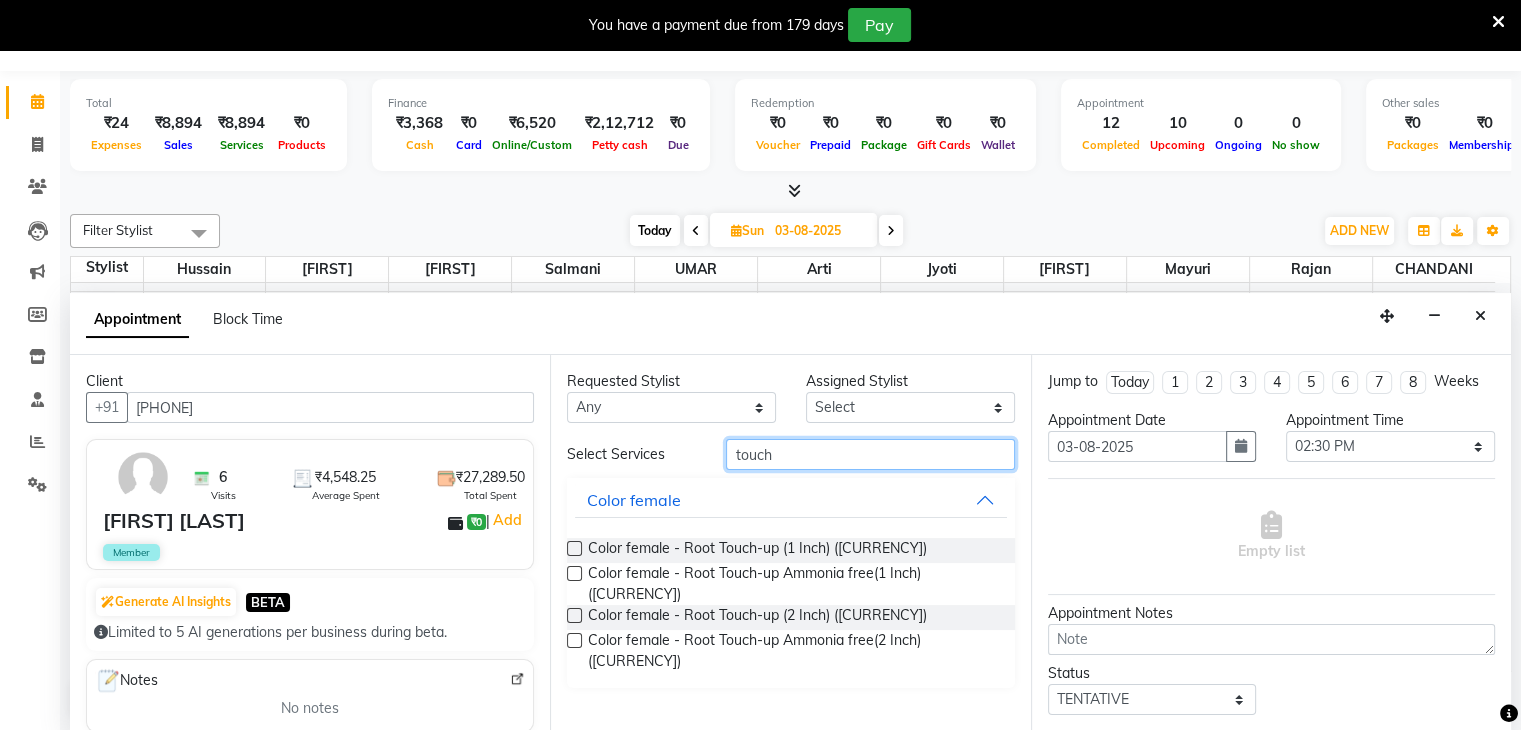 type on "touch" 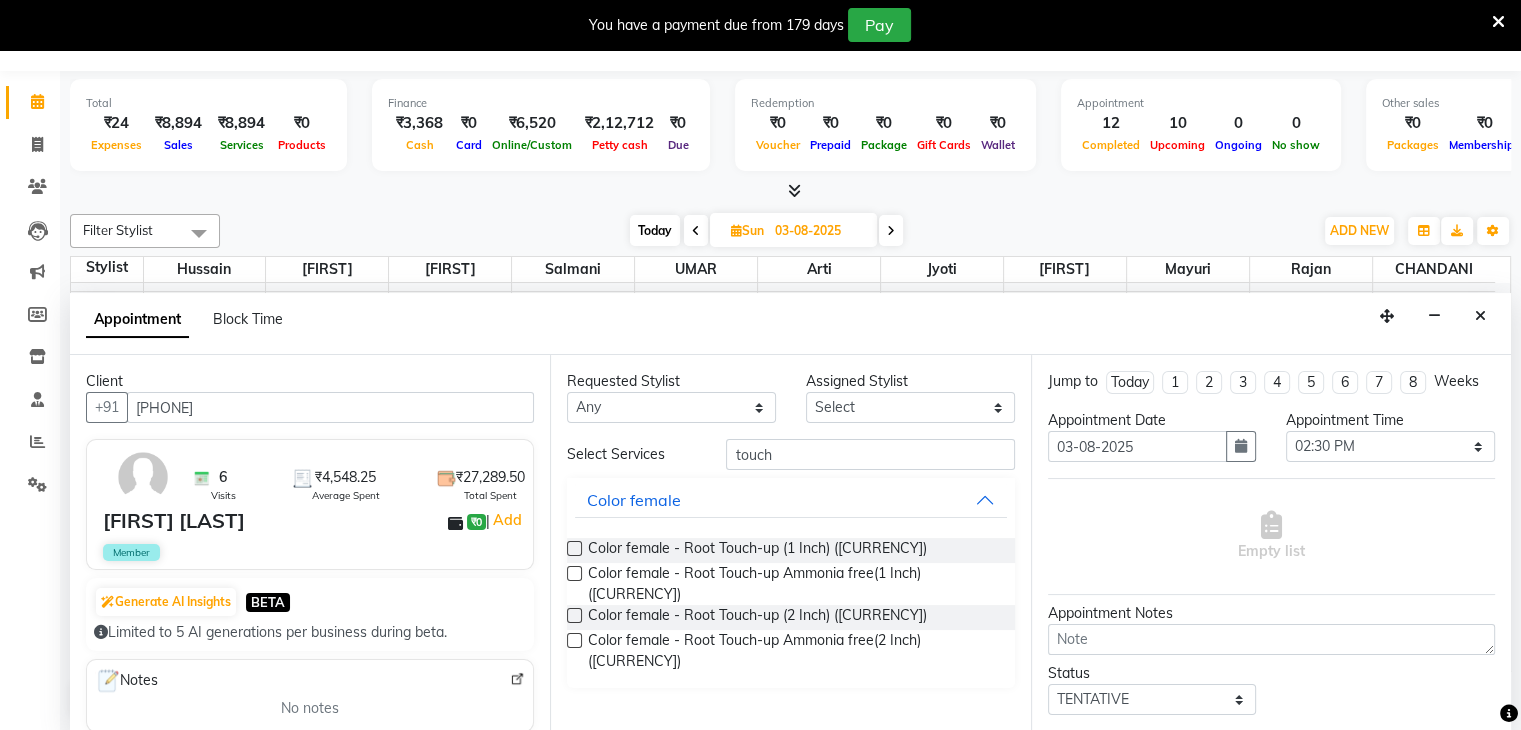 click at bounding box center (574, 640) 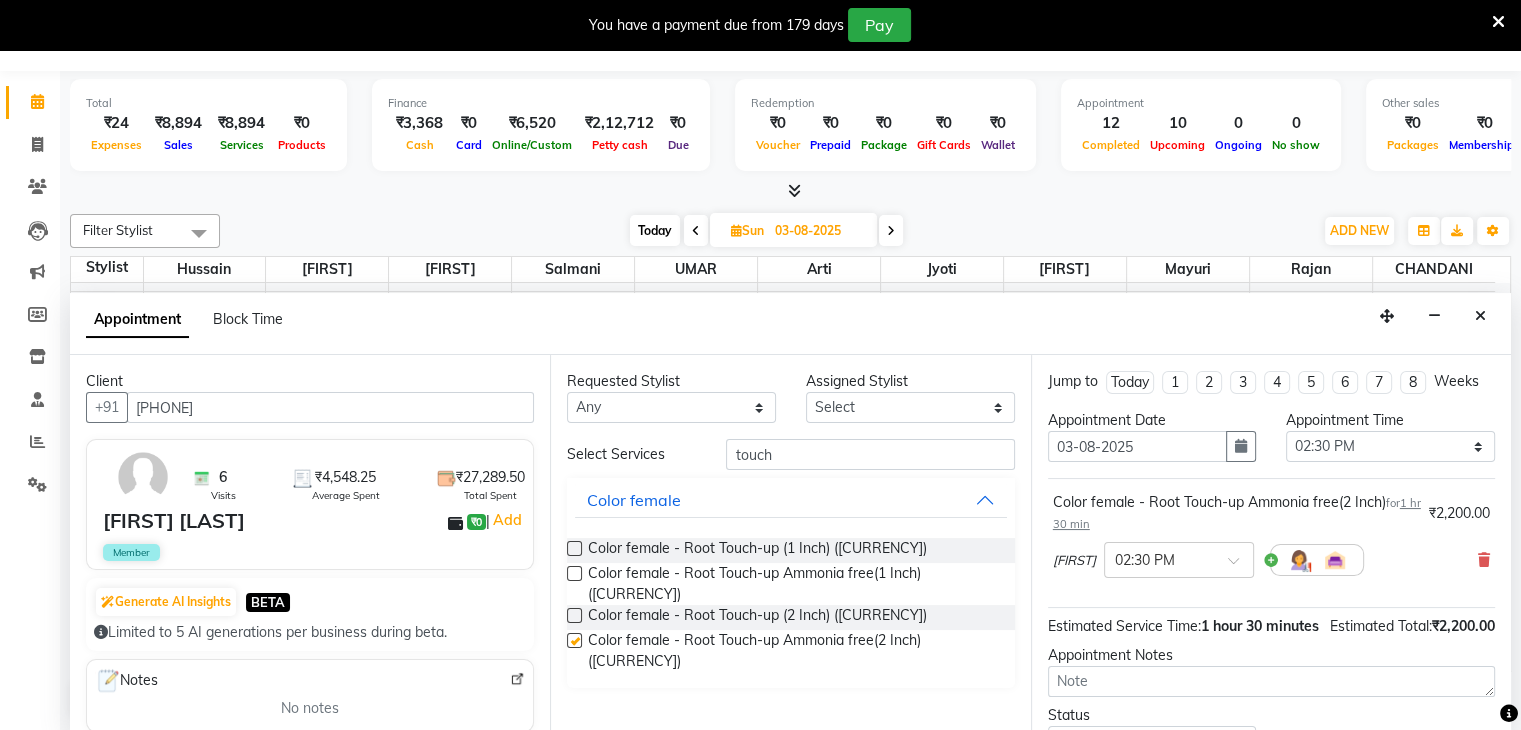 checkbox on "false" 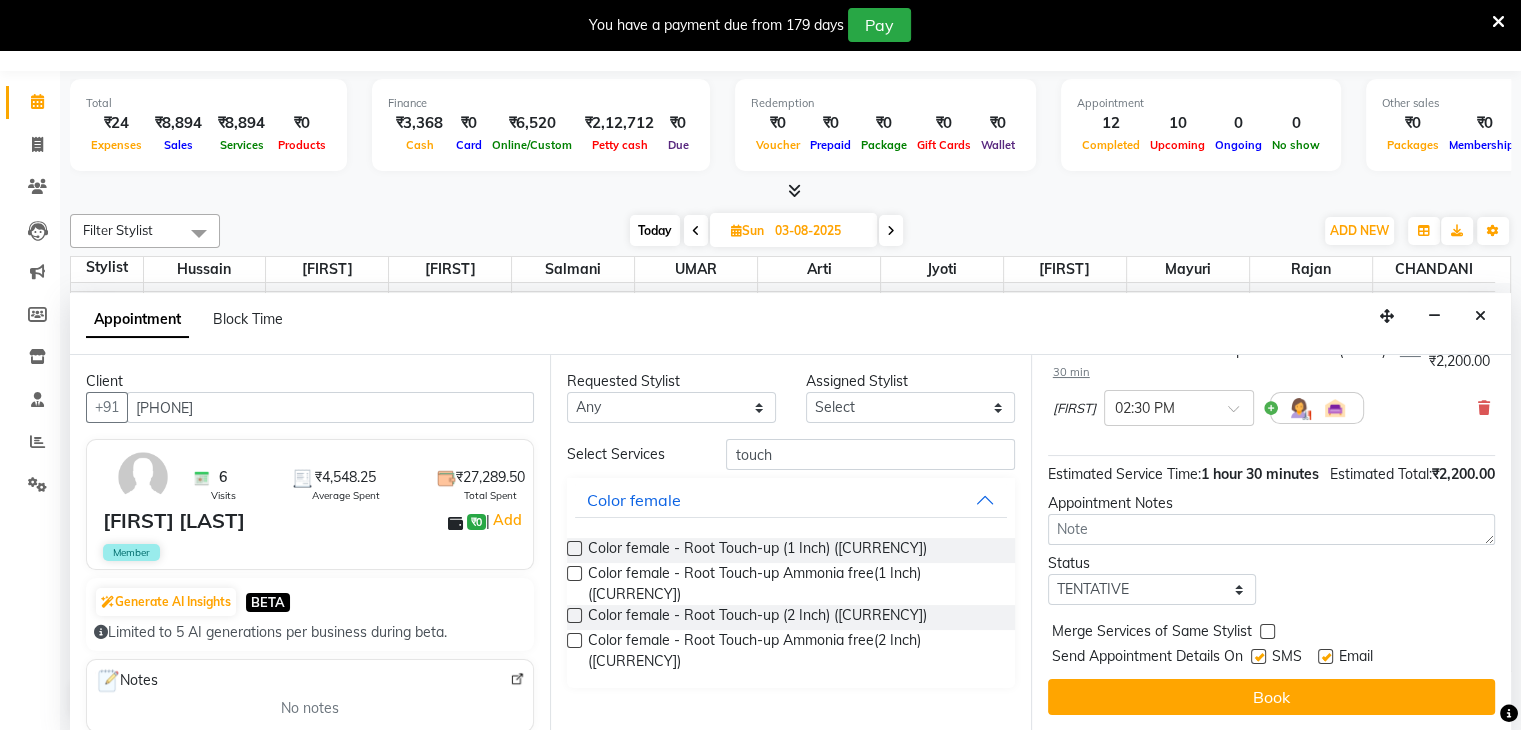 scroll, scrollTop: 172, scrollLeft: 0, axis: vertical 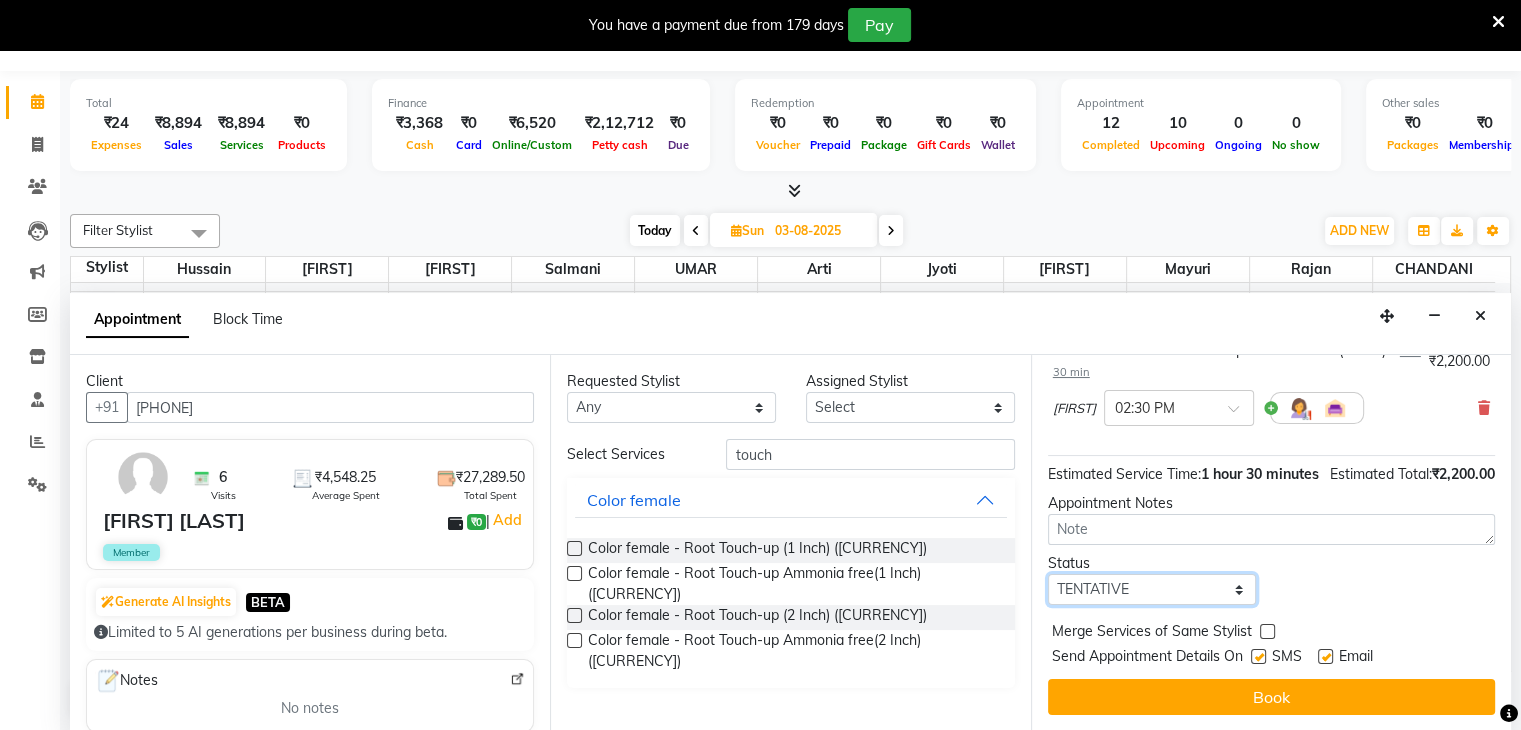 click on "Select TENTATIVE CONFIRM UPCOMING" at bounding box center (1152, 589) 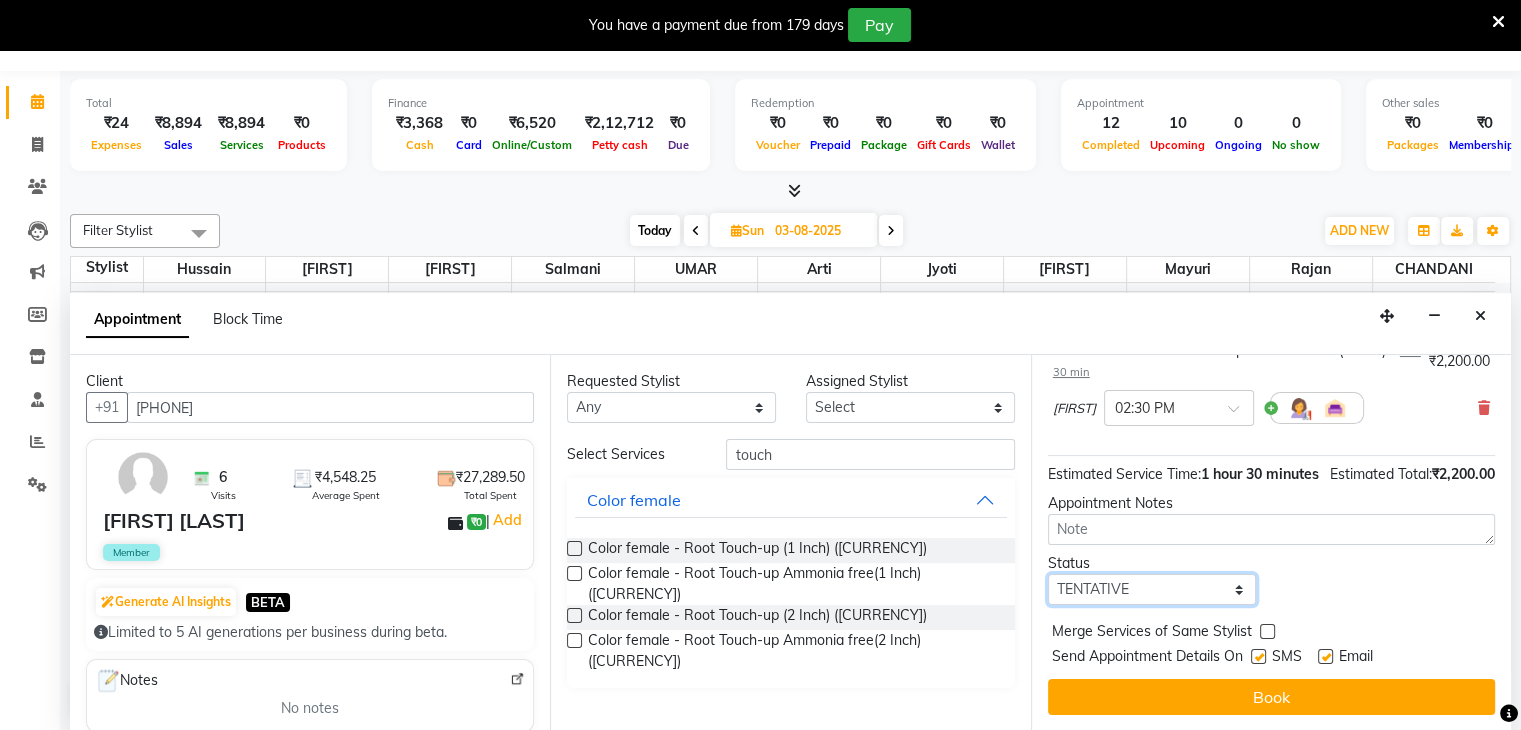 select on "confirm booking" 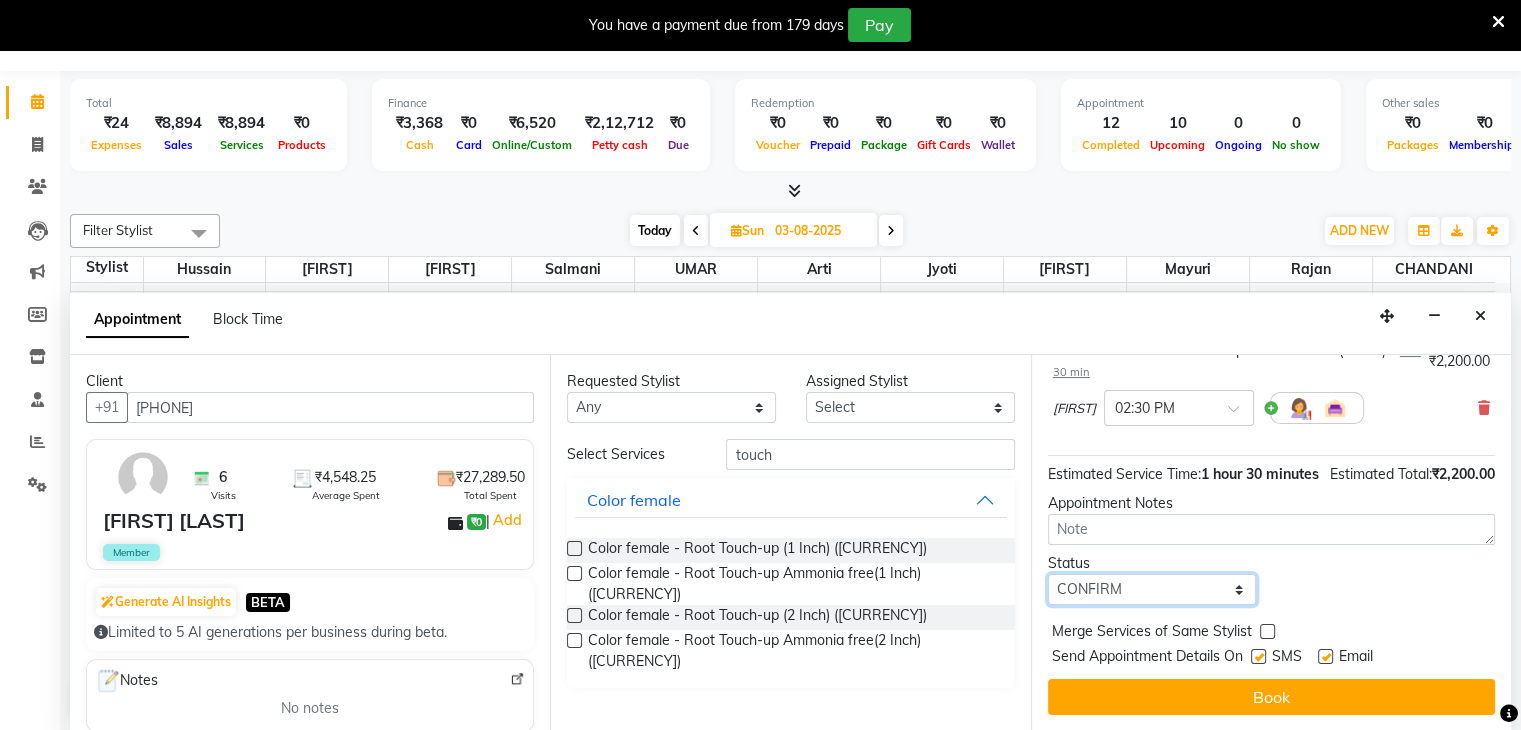 click on "Select TENTATIVE CONFIRM UPCOMING" at bounding box center [1152, 589] 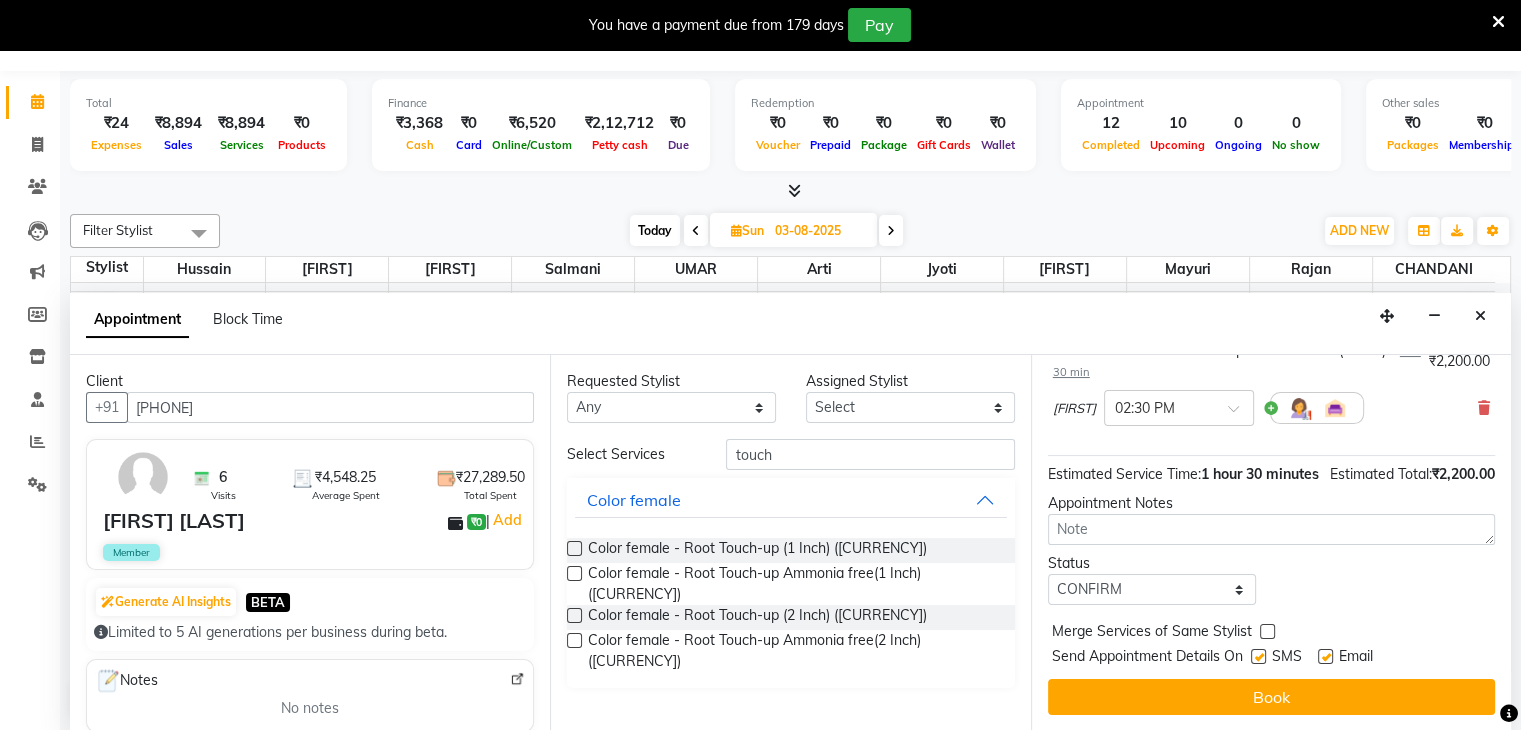 click at bounding box center [1258, 656] 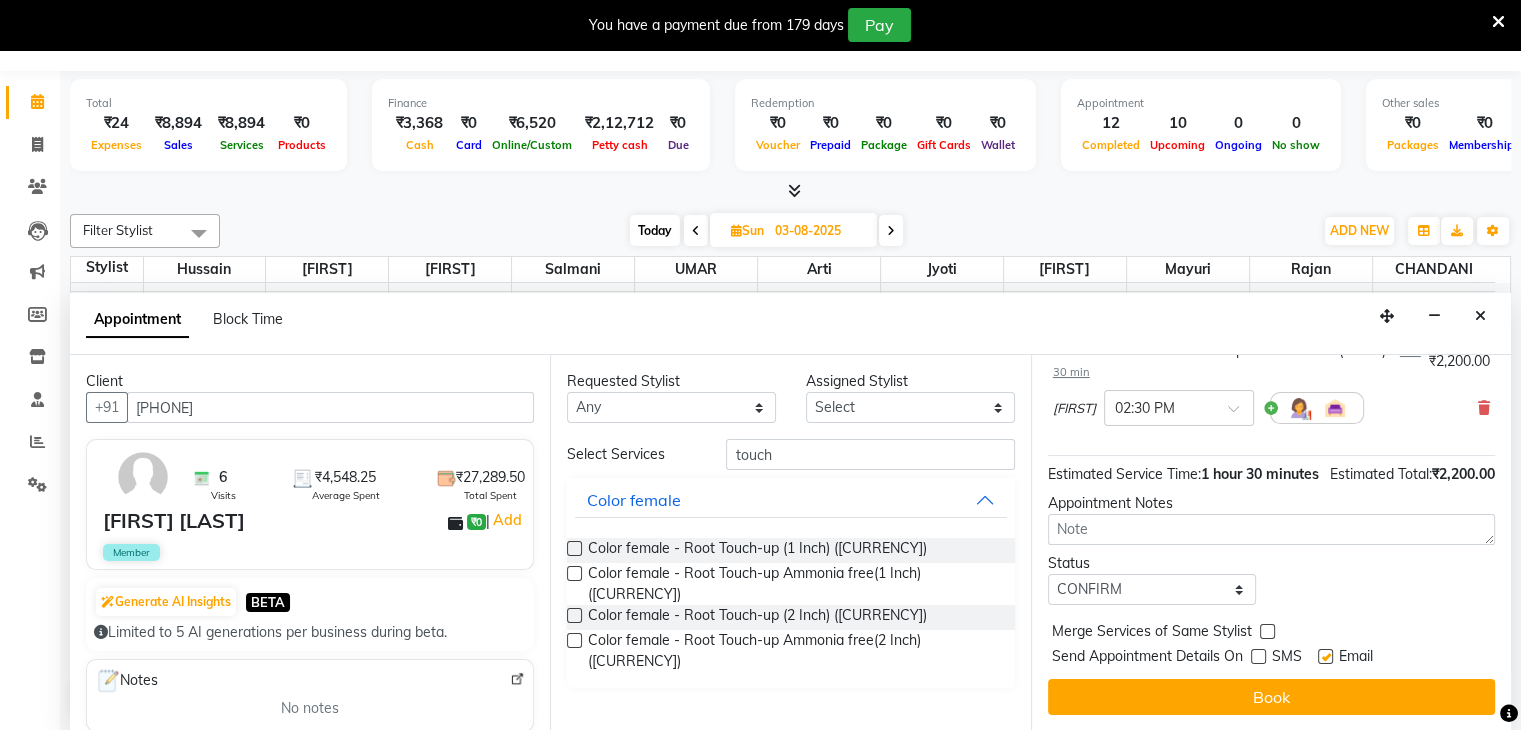click at bounding box center (1325, 656) 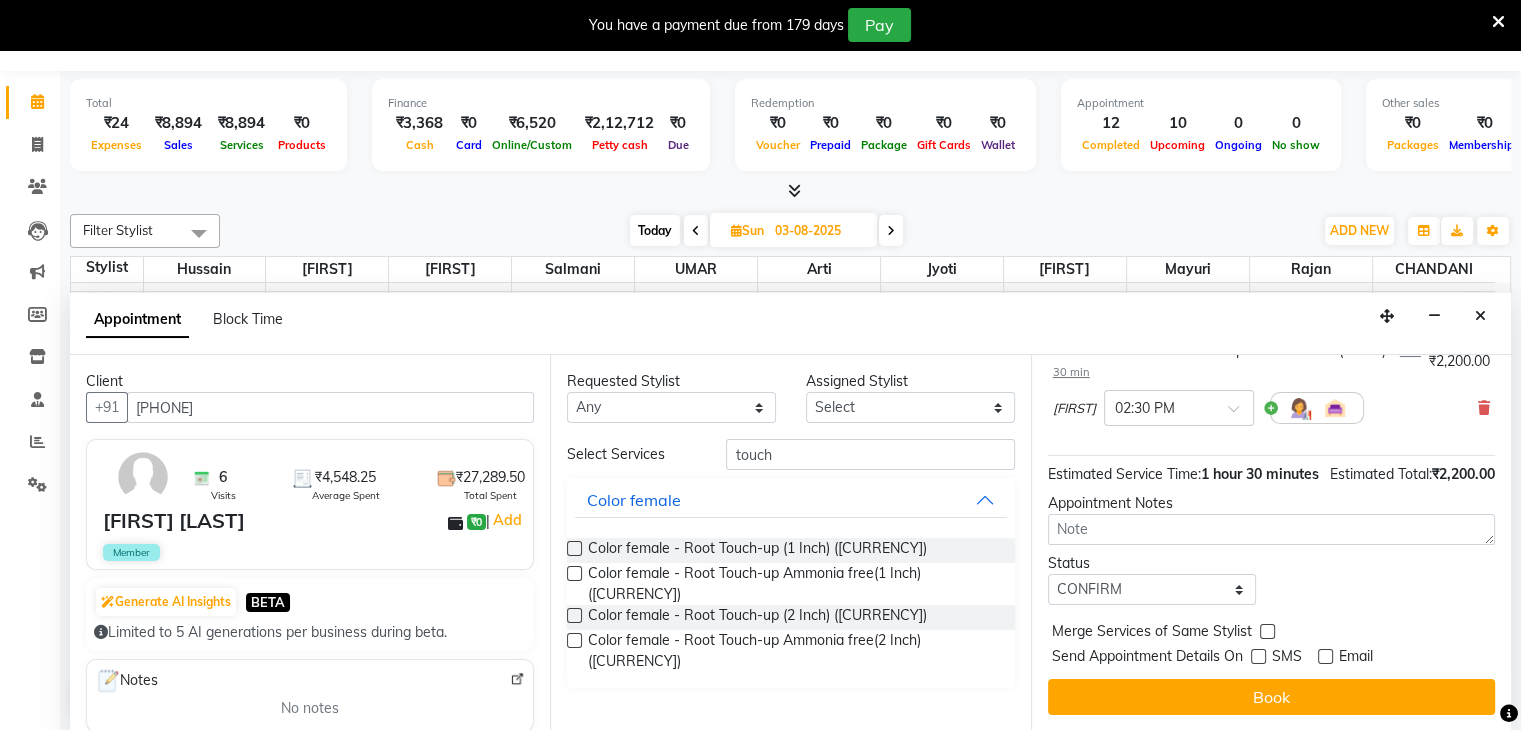 click on "Book" at bounding box center (1271, 697) 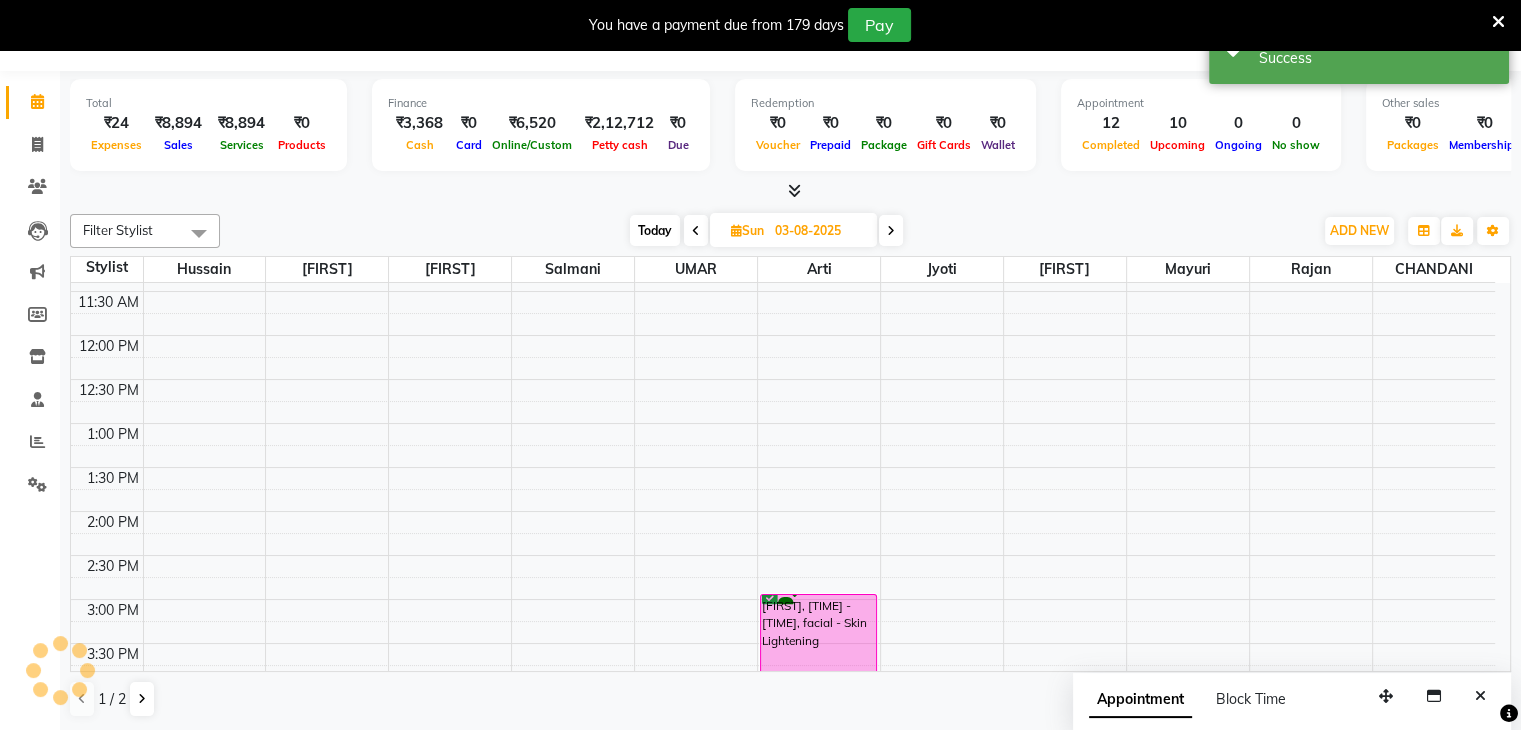 scroll, scrollTop: 0, scrollLeft: 0, axis: both 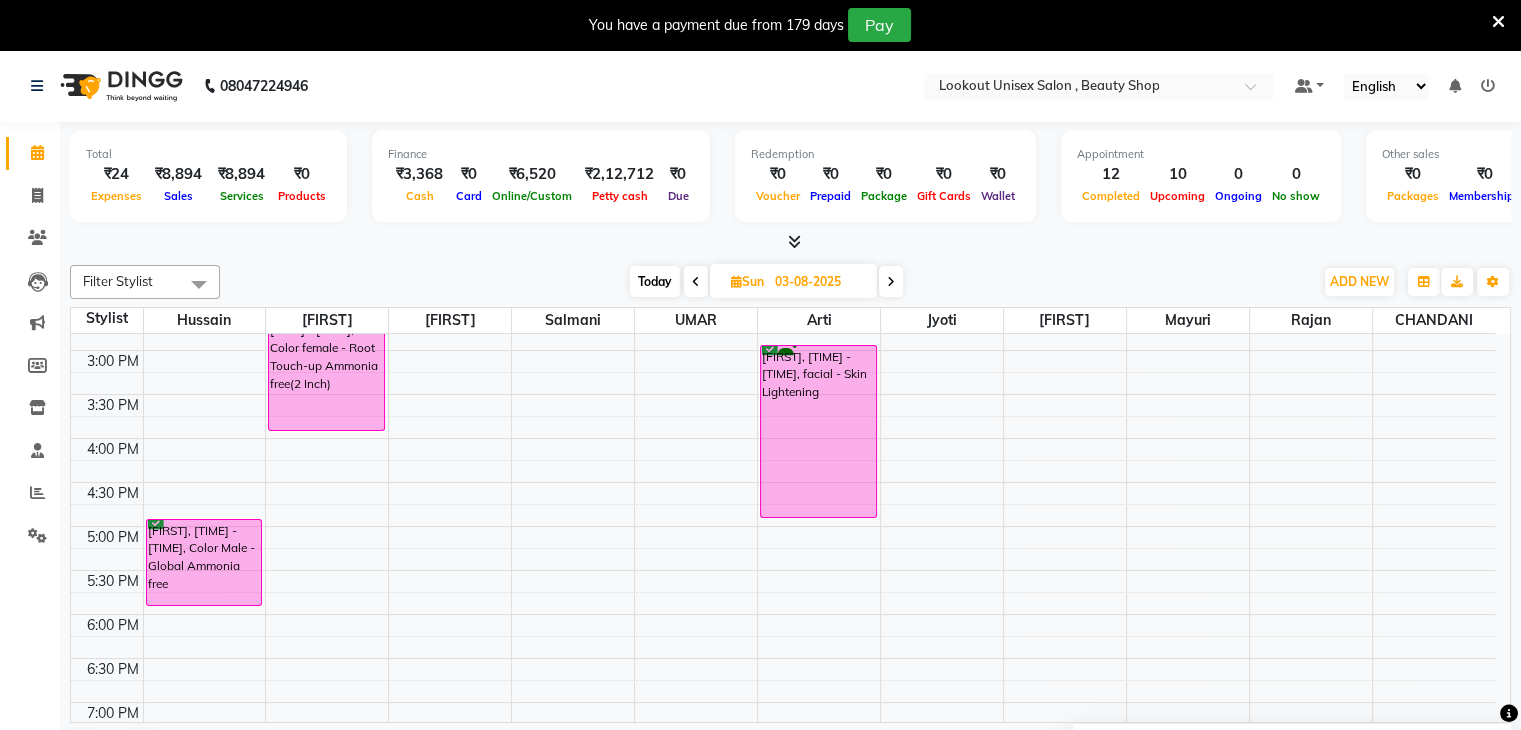 click on "Today" at bounding box center (655, 281) 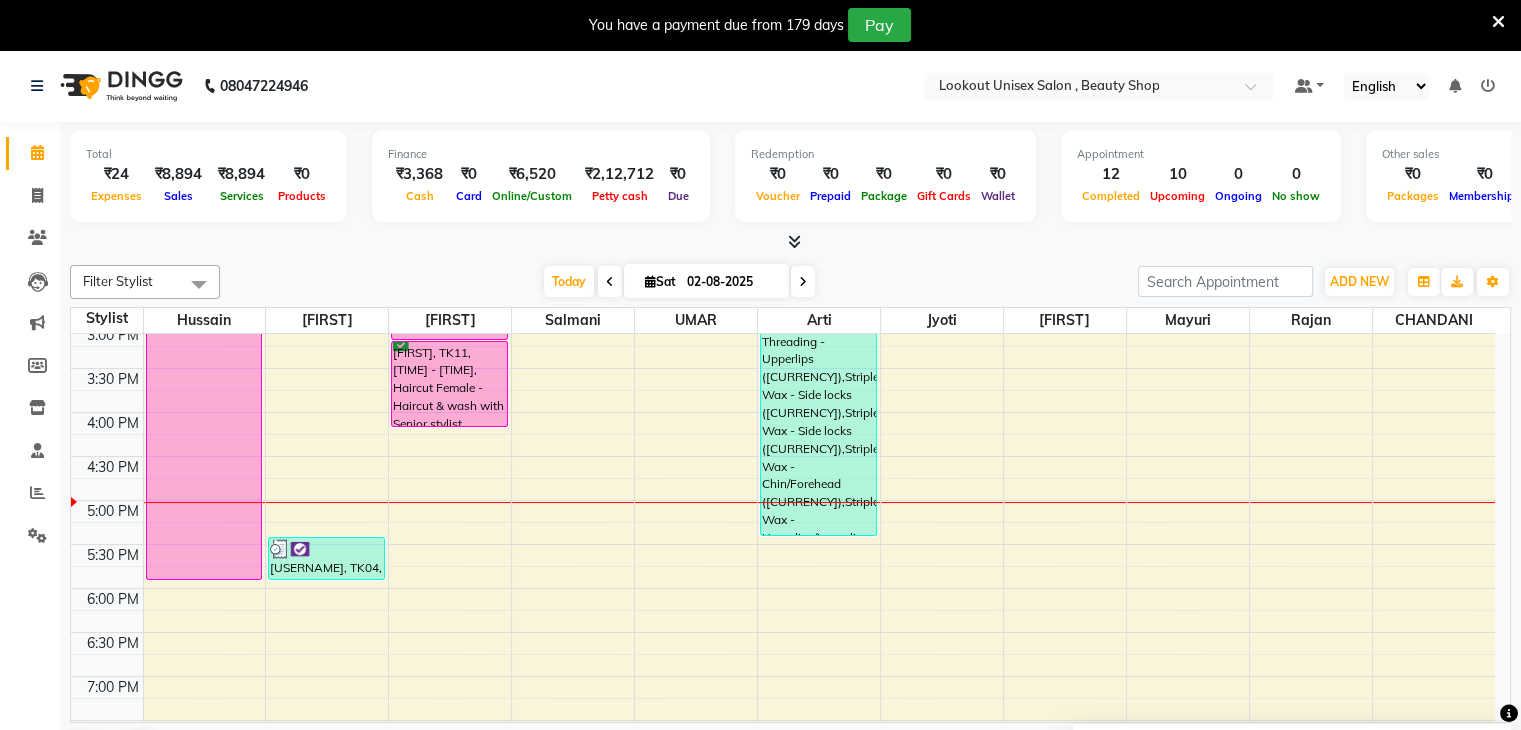 scroll, scrollTop: 630, scrollLeft: 0, axis: vertical 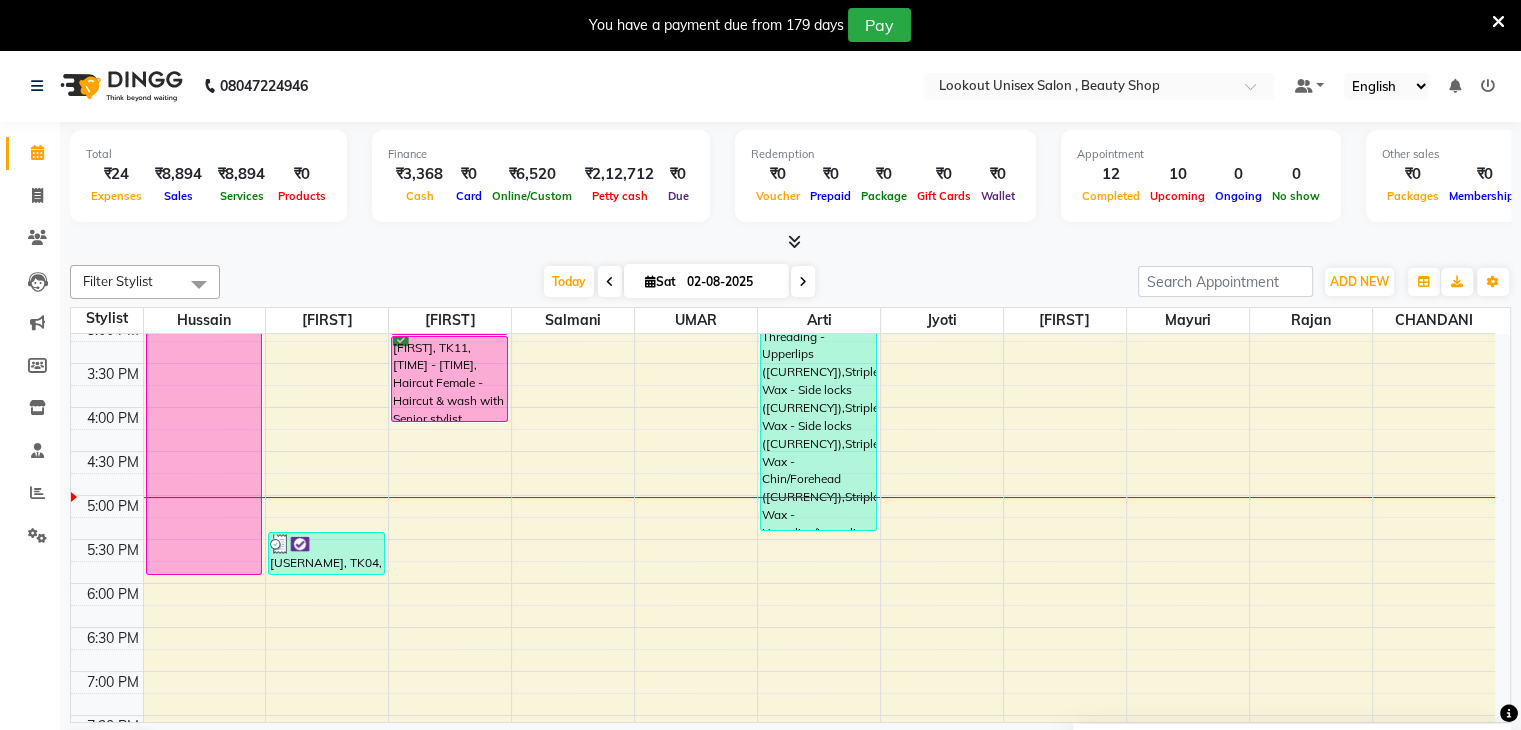 click on "[TIME] [TIME] [TIME] [TIME] [TIME] [TIME] [TIME] [TIME] [TIME] [TIME] [TIME] [TIME] [TIME] [TIME] [TIME] [TIME] [TIME] [TIME] [TIME] [TIME] [TIME] [TIME] [TIME] [TIME] [TIME] [TIME] [TIME] [TIME]     [USERNAME], TK03, [TIME] - [TIME], Haircut Female - Haircut & wash with Senior stylist     [USERNAME], TK05, [TIME] - [TIME], Nanoplastia     [USERNAME], TK03, [TIME] - [TIME], Haircut Female - Haircut & wash with Senior stylist     [USERNAME], TK07, [TIME] - [TIME], Haircut Female - Haircut  with Junior stylist     [USERNAME], TK04, [TIME] - [TIME], Haircut  Male - Haircut & wash with Senior stylist,Beard - Clean shave ([CURRENCY])     [USERNAME], TK04, [TIME] - [TIME], Beard - Clean shave ([CURRENCY])     [USERNAME] [DATE], TK13, [TIME] - [TIME], Hair Wash  - Loreal wash Female ([CURRENCY]),Haircut Female - Haircut with Senior stylist ([CURRENCY])     [USERNAME] [DATE], TK09, [TIME] - [TIME], Hair Wash  - Loreal wash Female" at bounding box center (783, 319) 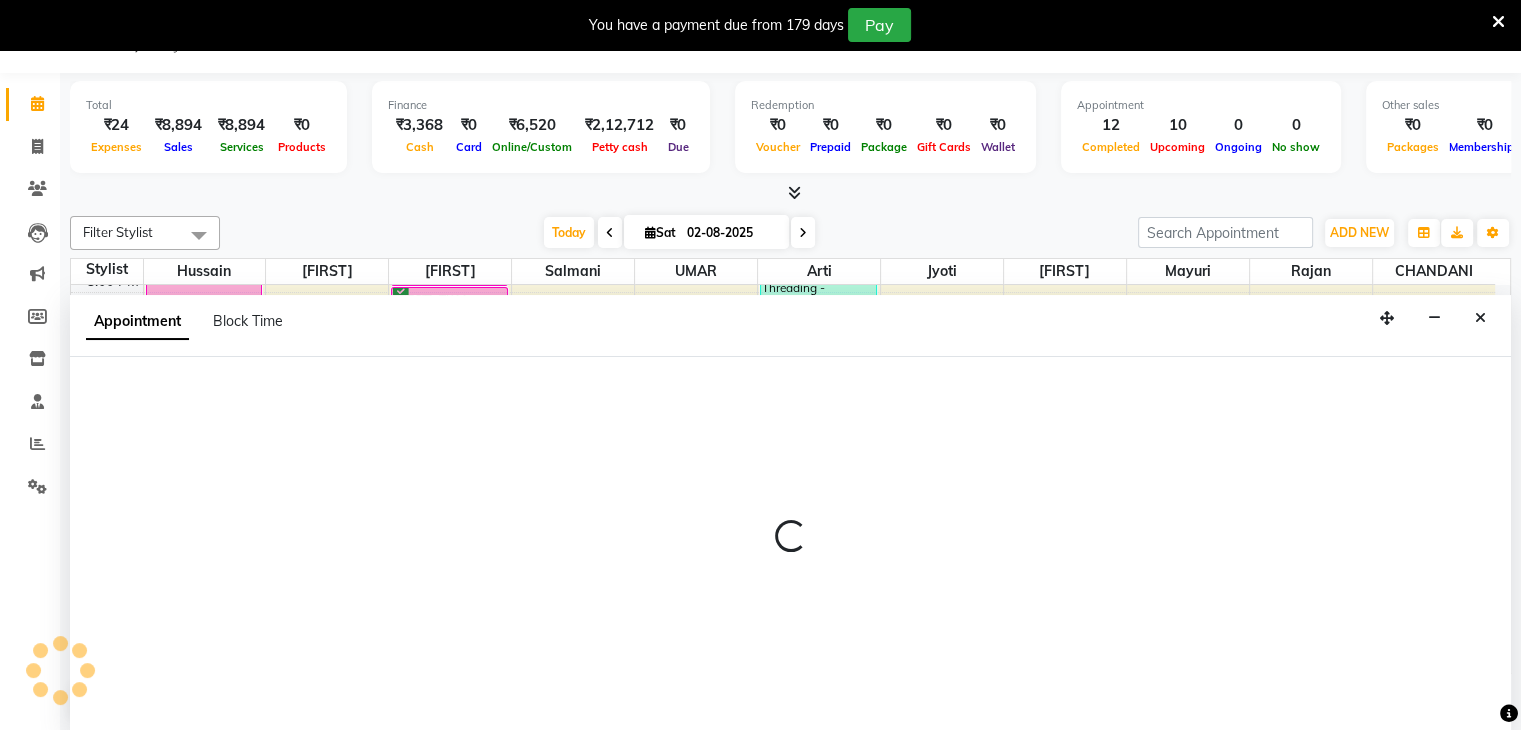 scroll, scrollTop: 51, scrollLeft: 0, axis: vertical 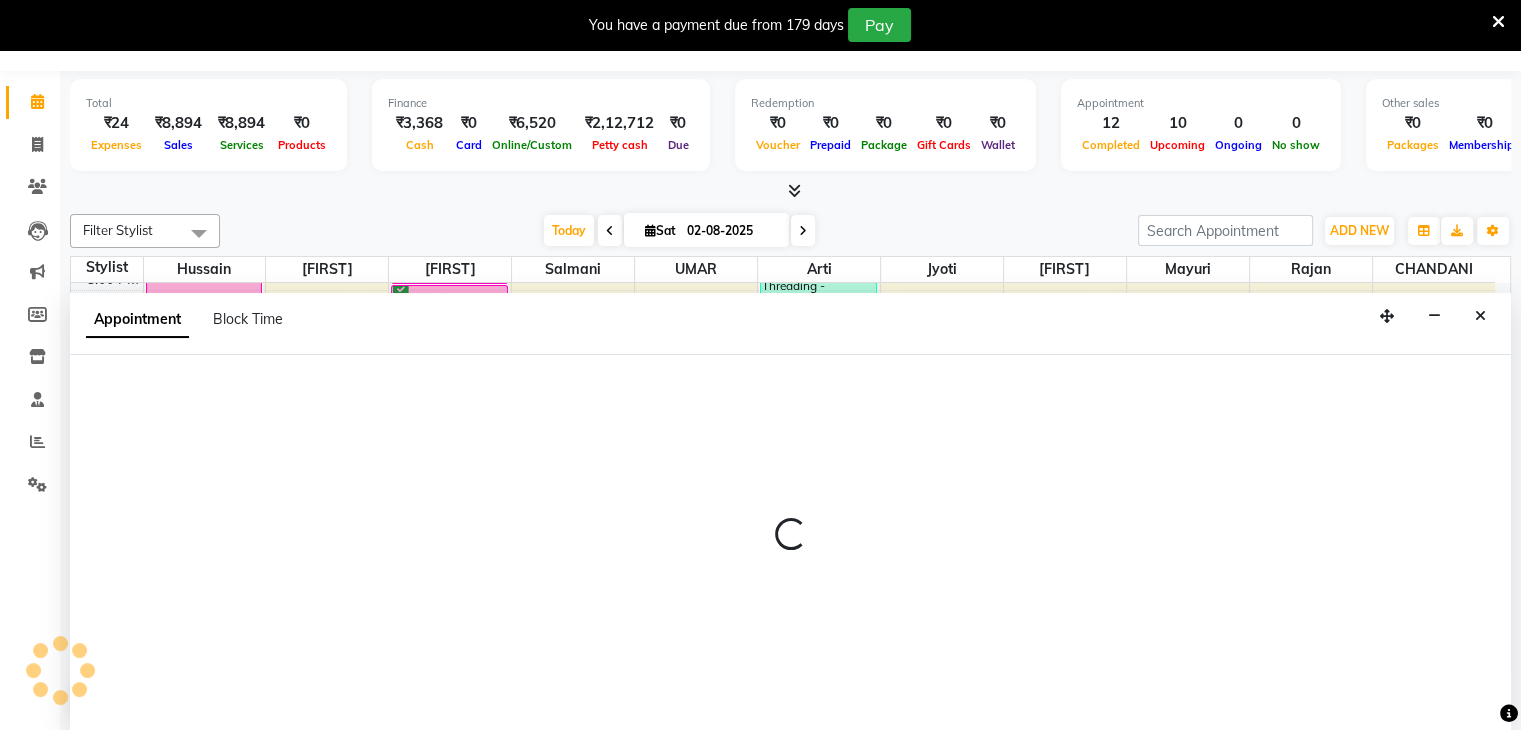 select on "68259" 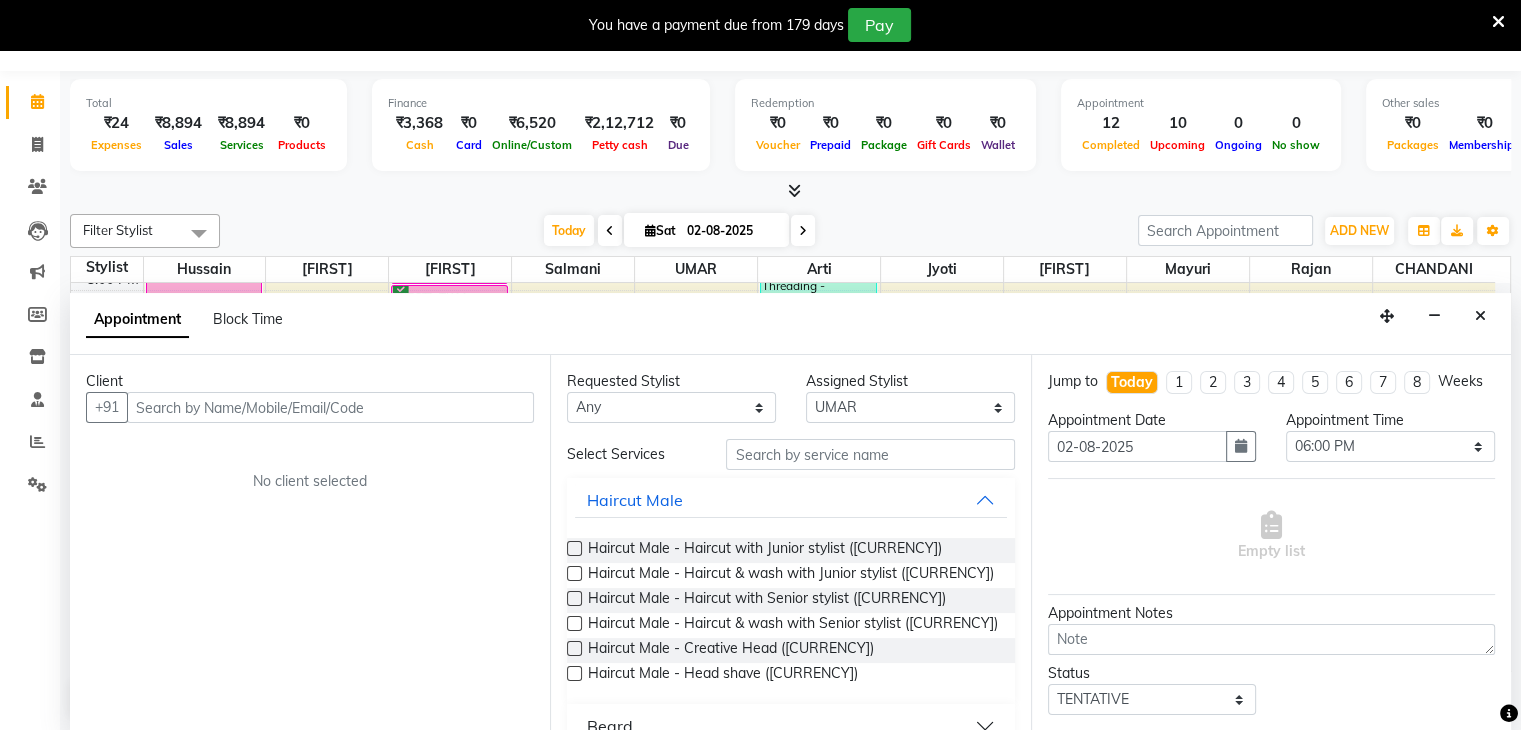 click at bounding box center [330, 407] 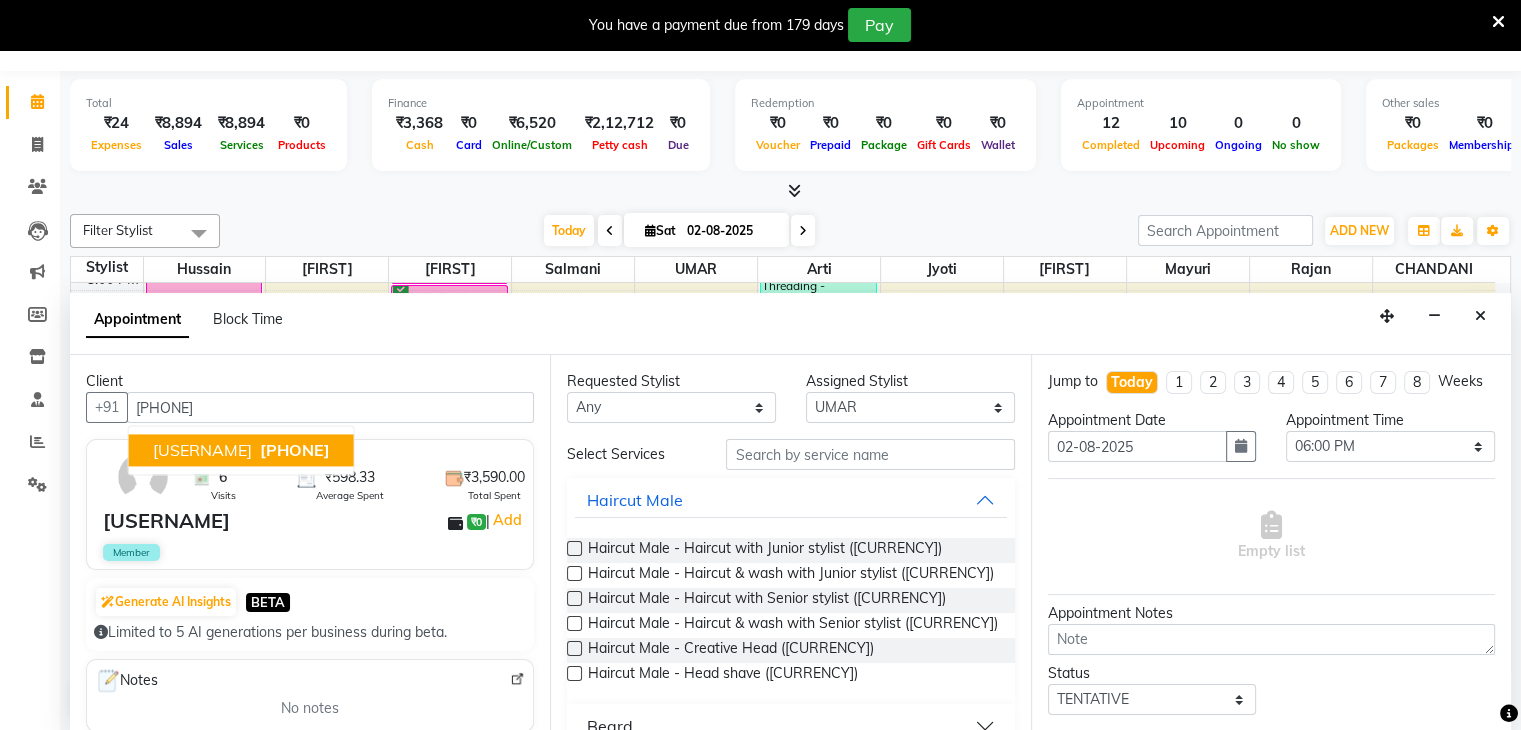 click on "[USERNAME]" at bounding box center (202, 451) 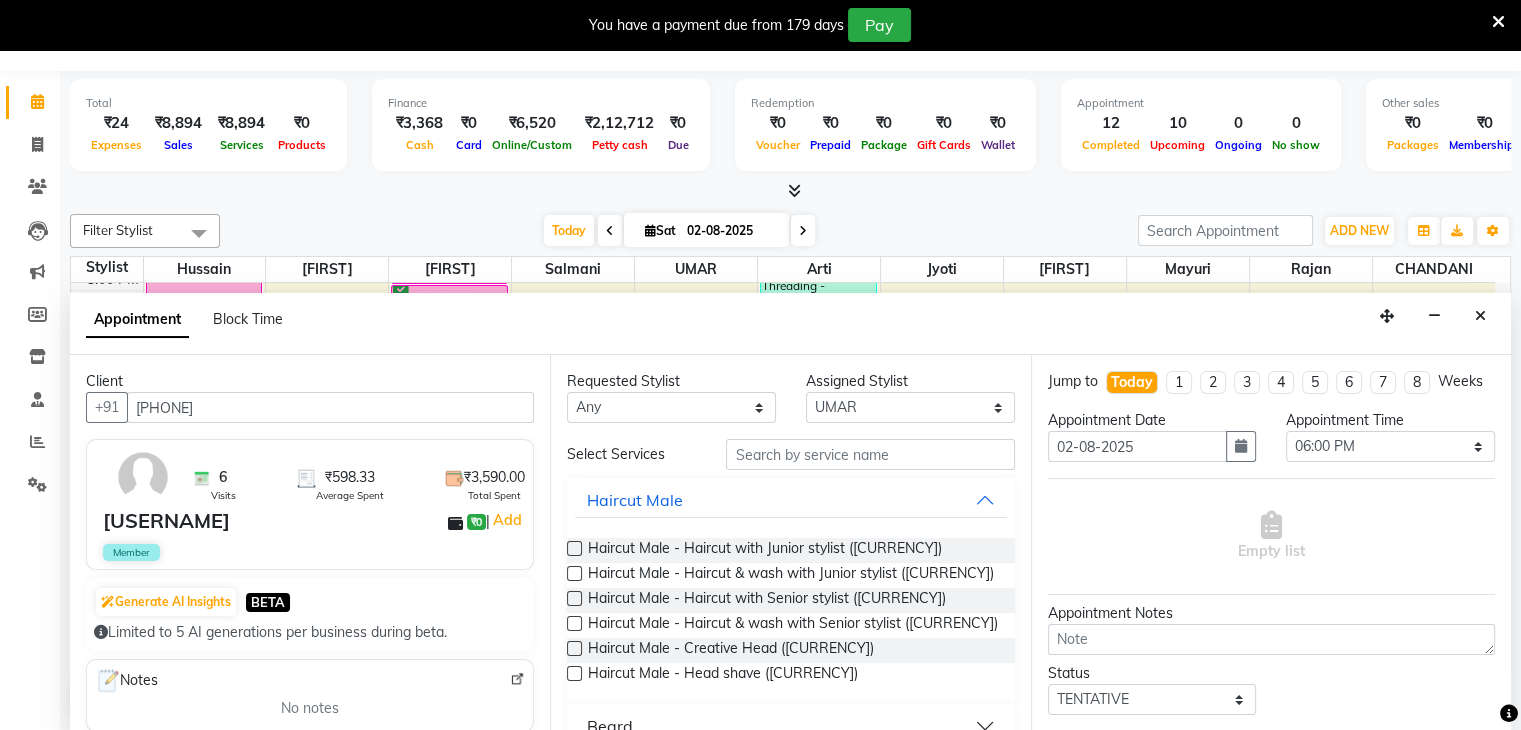 type on "[PHONE]" 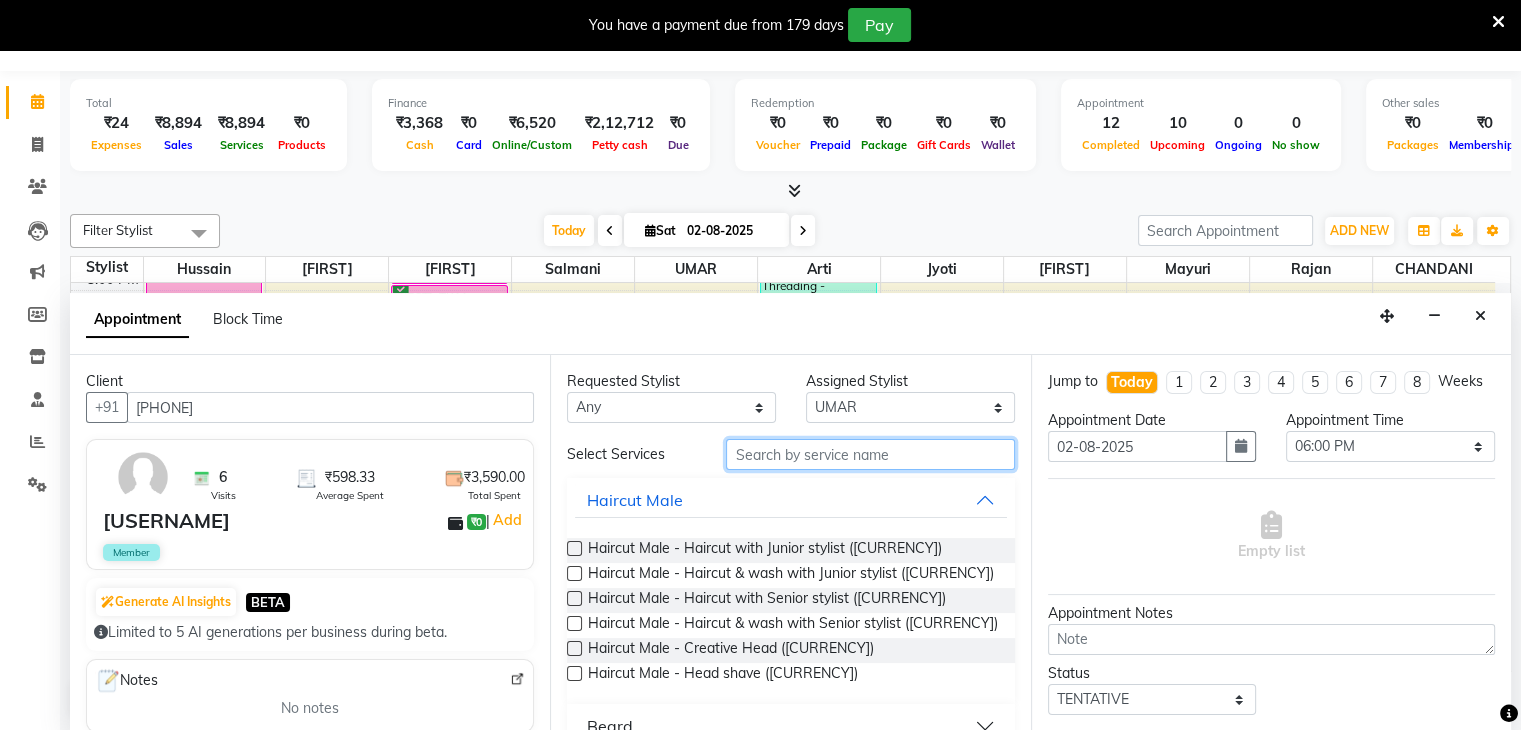 click at bounding box center [870, 454] 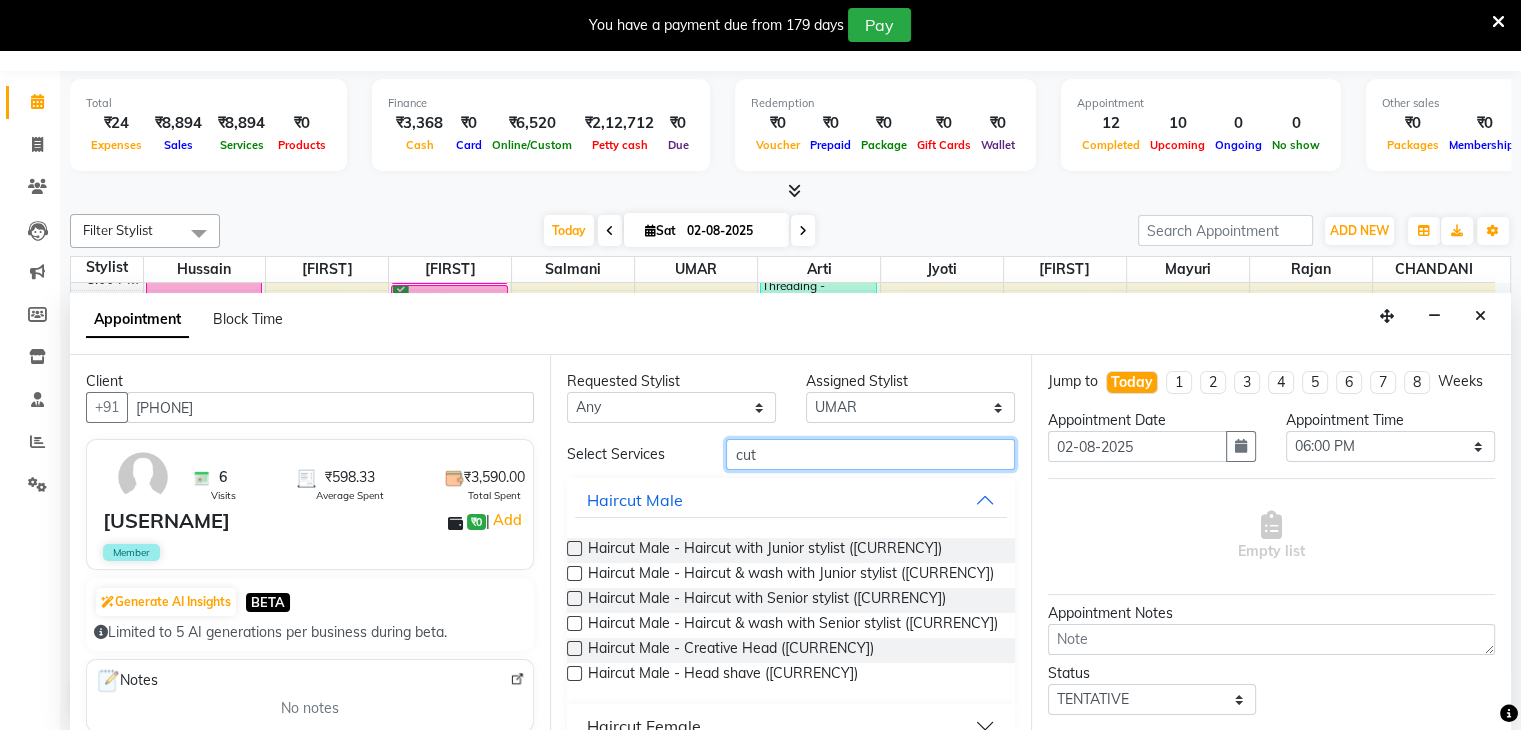 scroll, scrollTop: 76, scrollLeft: 0, axis: vertical 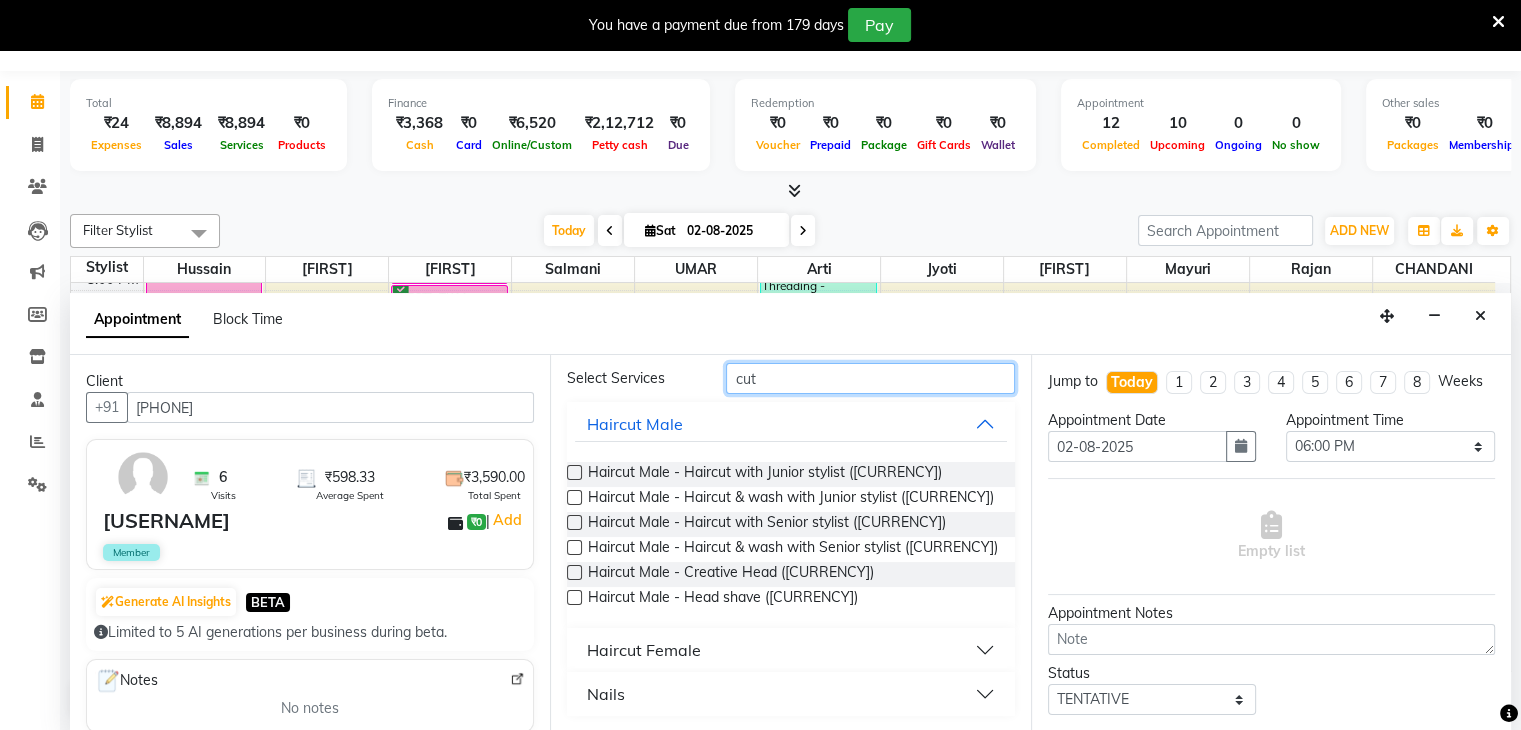 type on "cut" 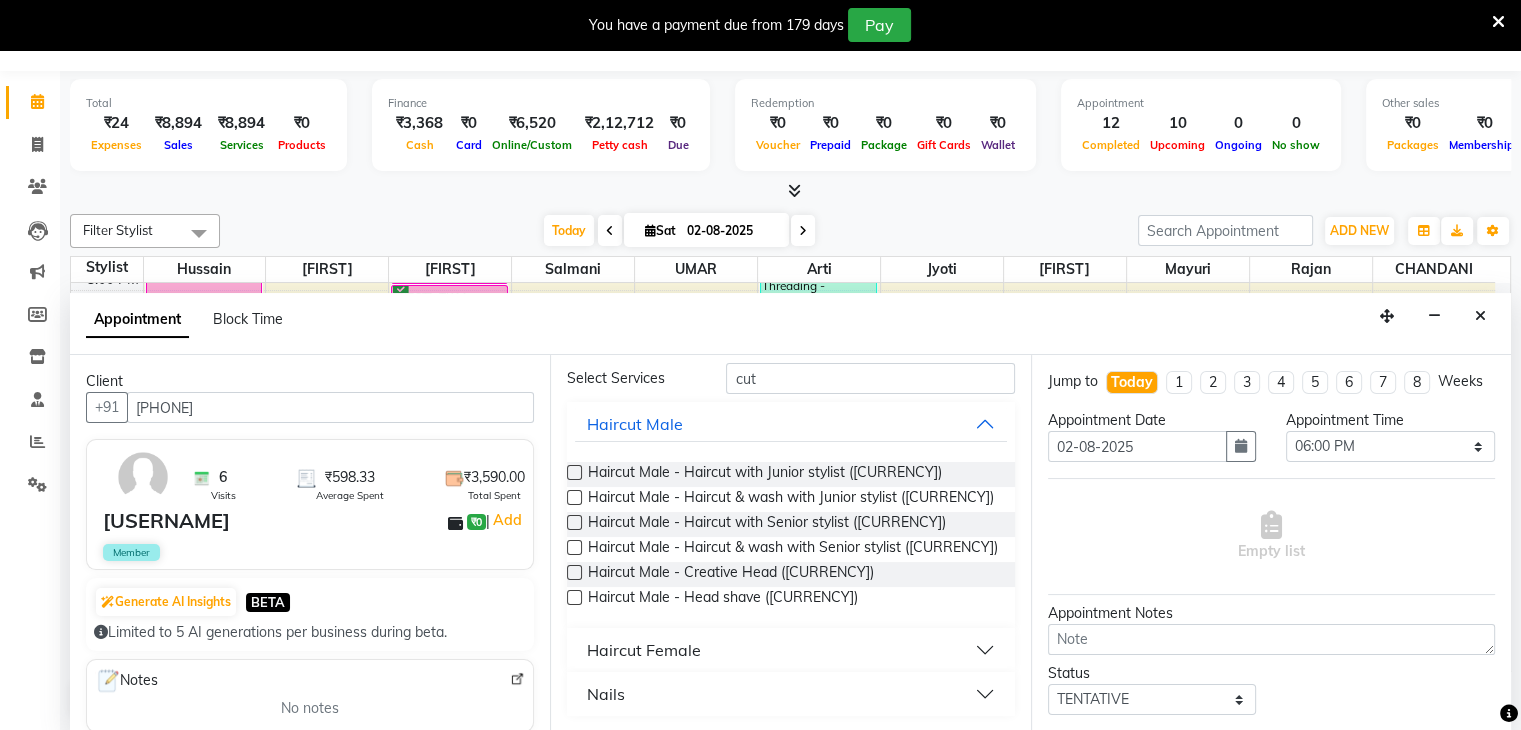 click at bounding box center [574, 547] 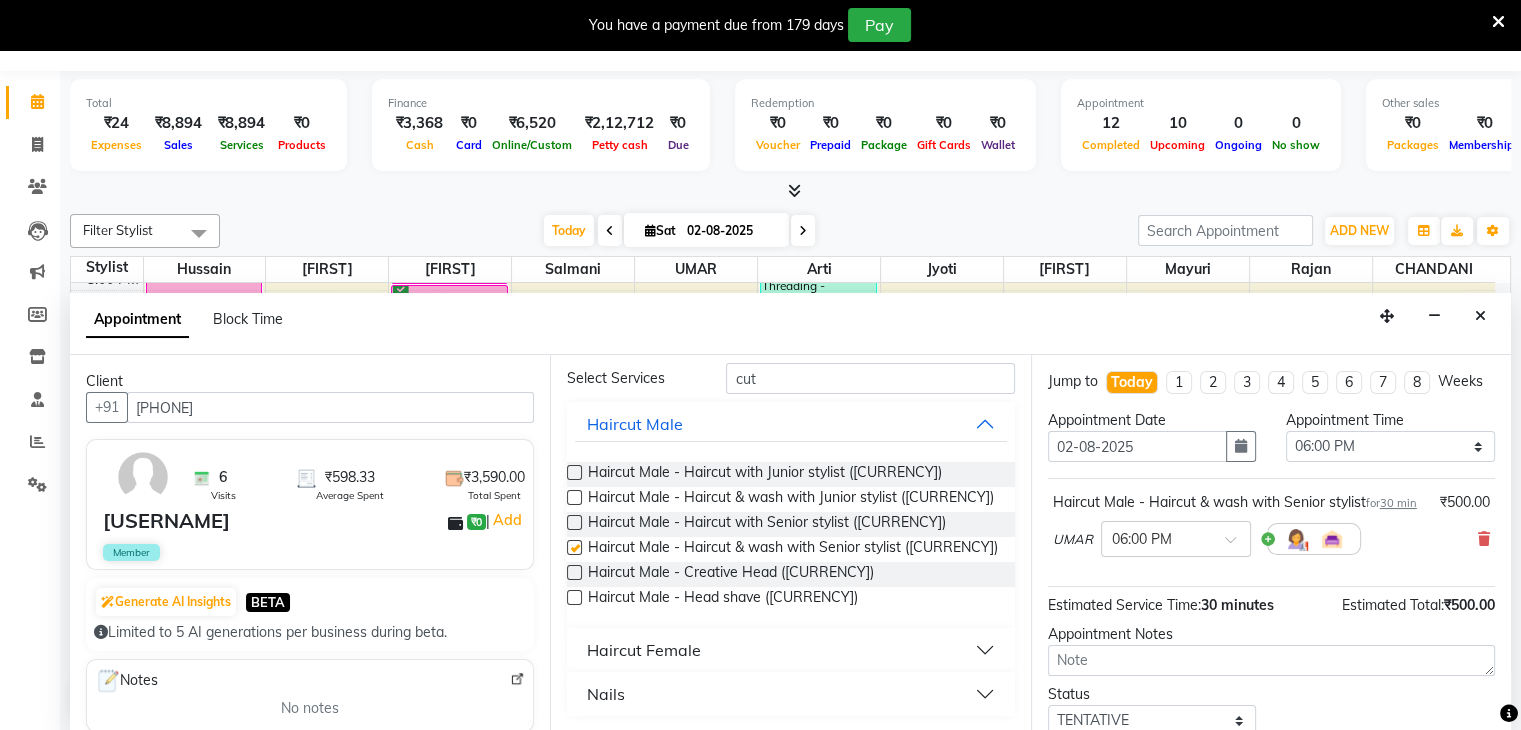 checkbox on "false" 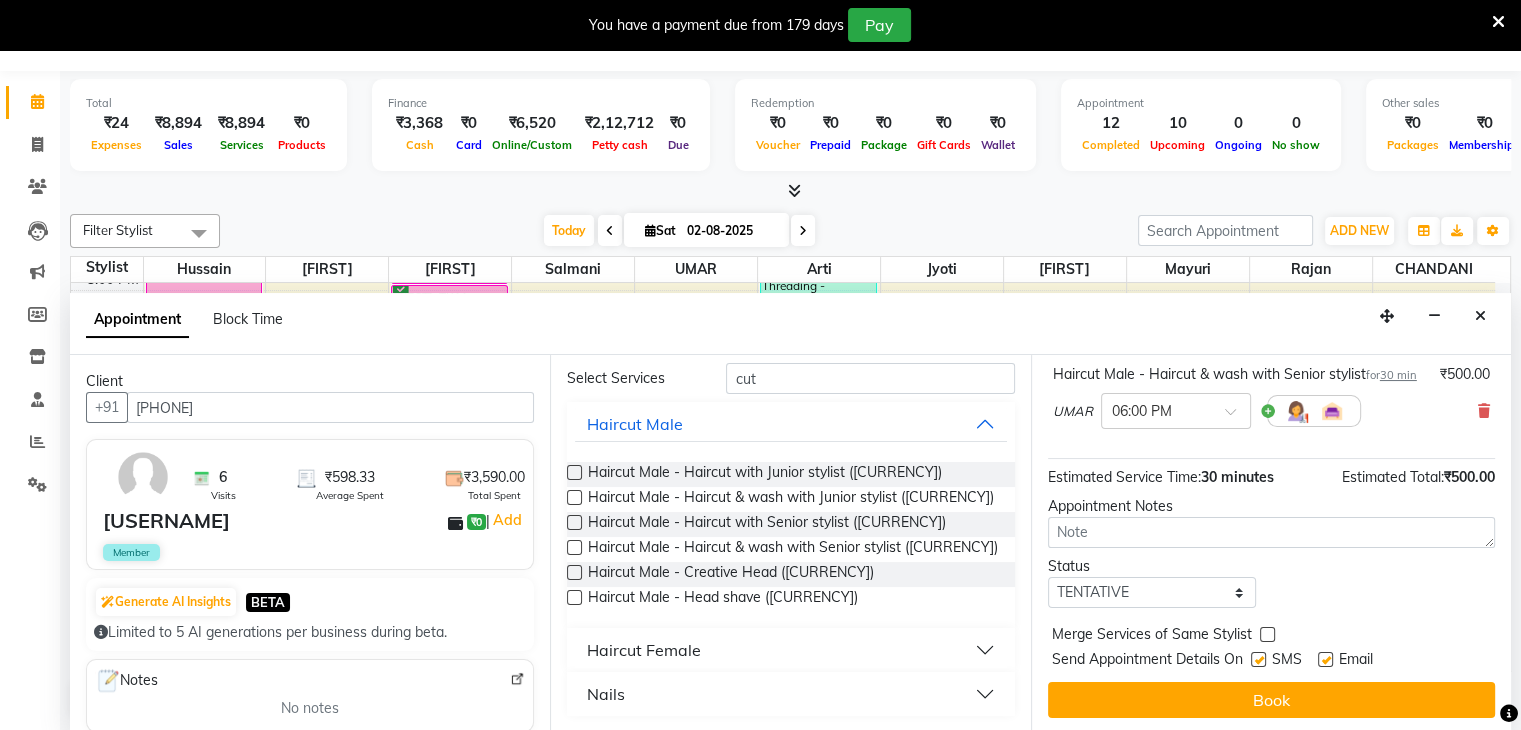 scroll, scrollTop: 170, scrollLeft: 0, axis: vertical 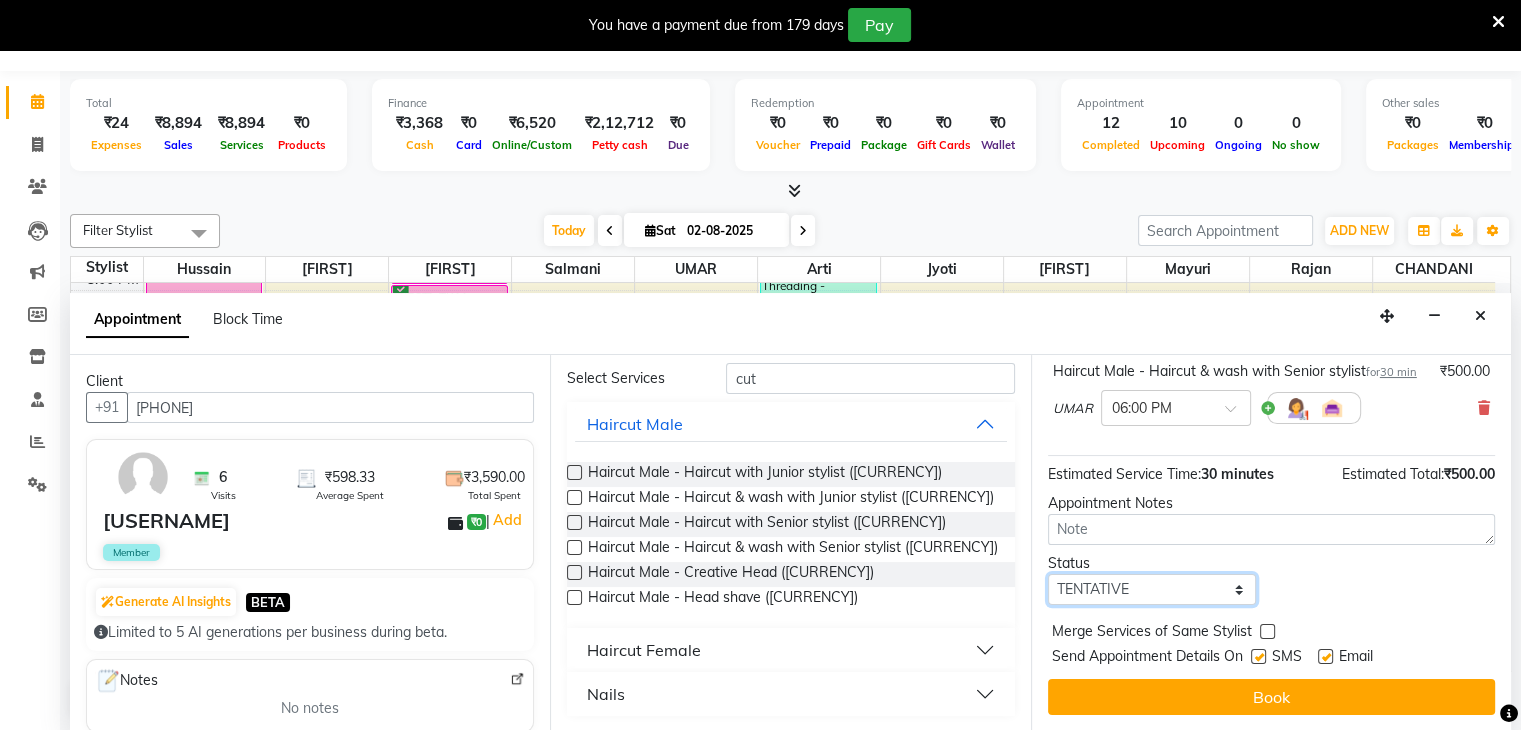 click on "Select TENTATIVE CONFIRM CHECK-IN UPCOMING" at bounding box center [1152, 589] 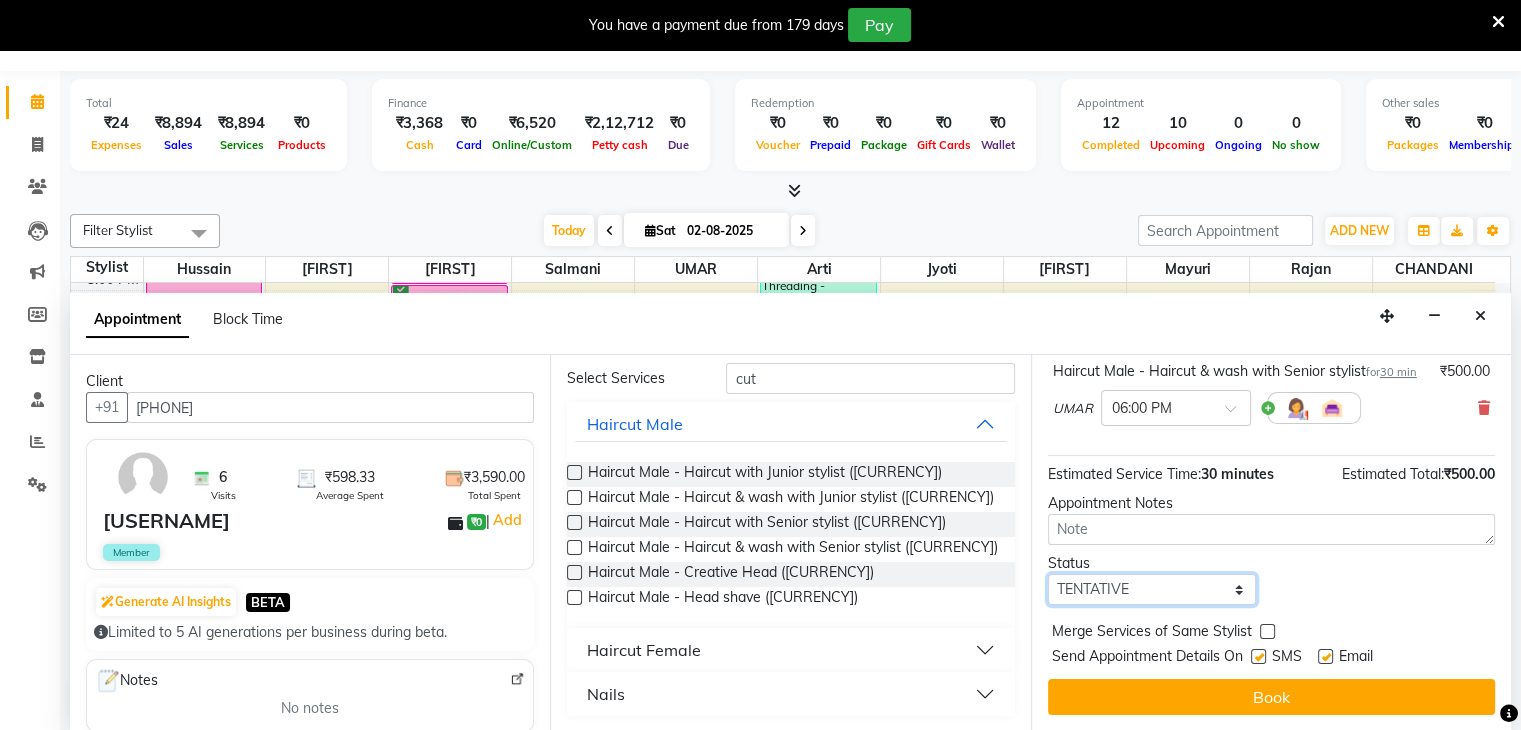 select on "confirm booking" 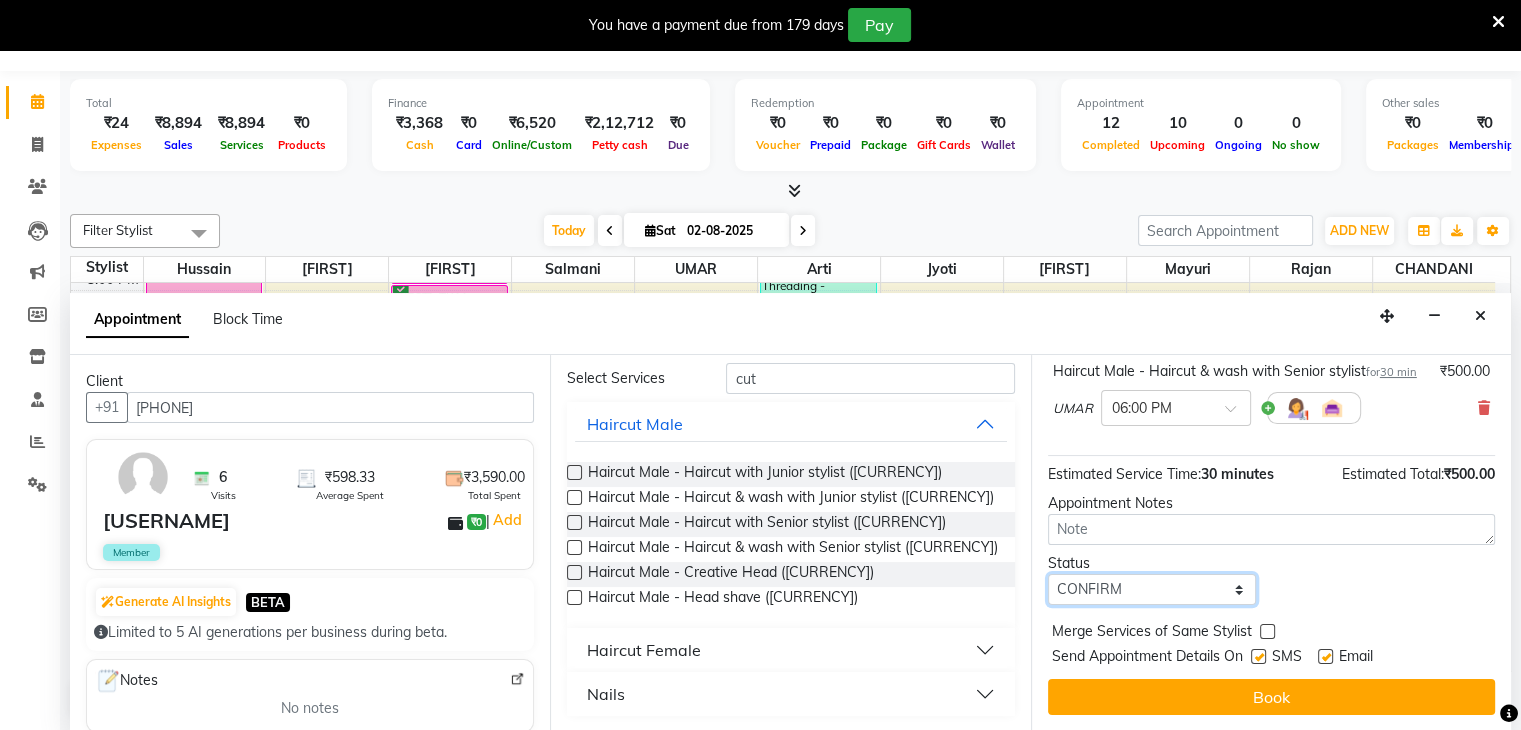 click on "Select TENTATIVE CONFIRM CHECK-IN UPCOMING" at bounding box center (1152, 589) 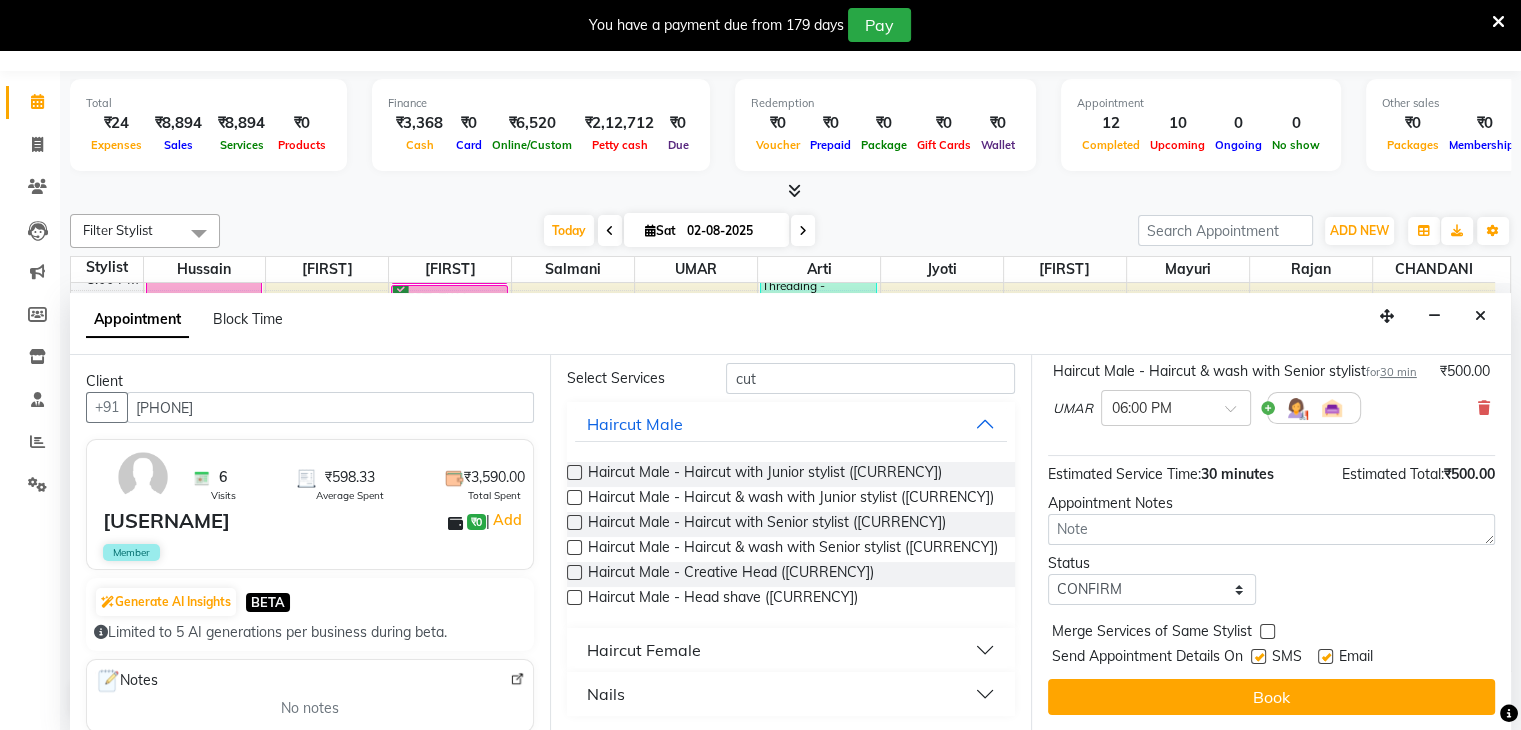 click at bounding box center (1325, 656) 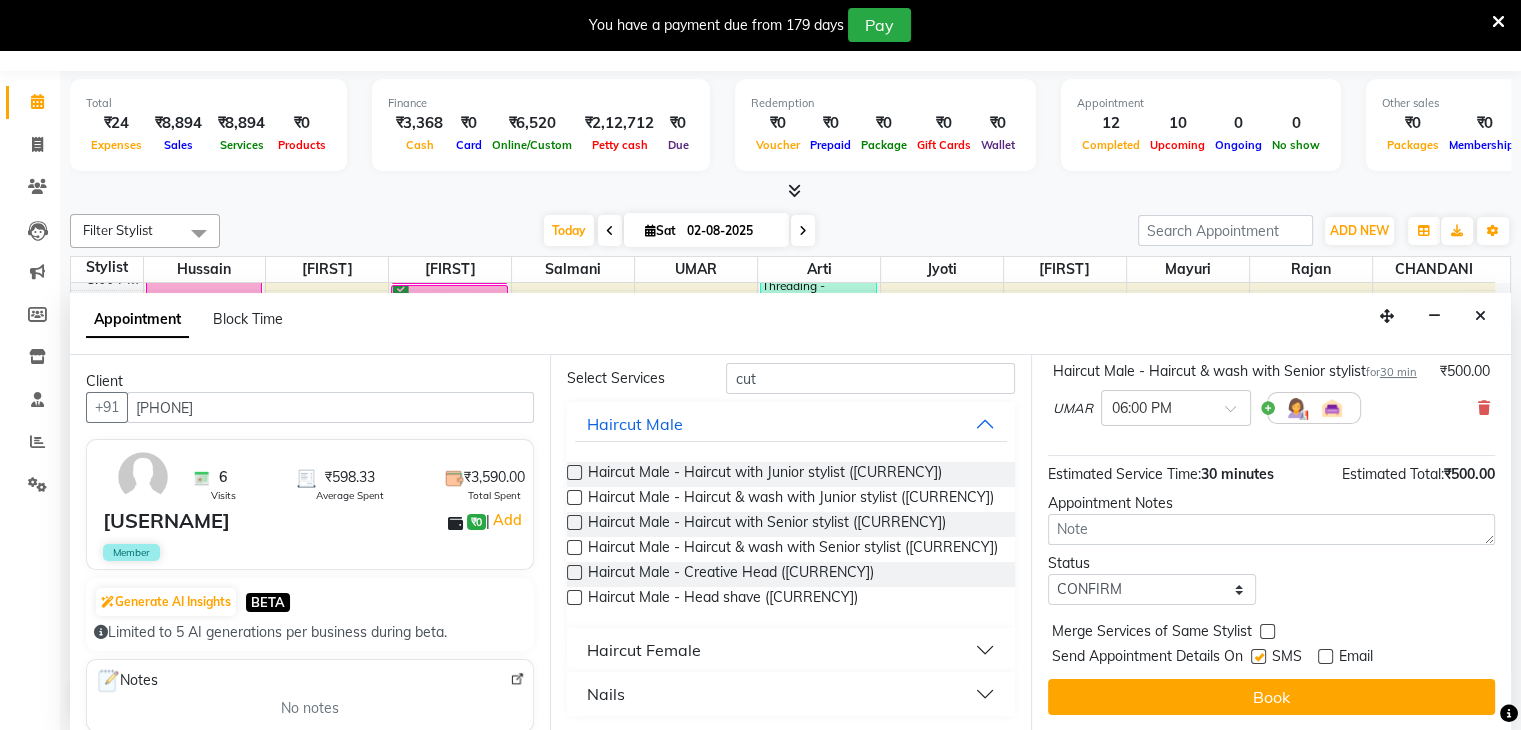 click at bounding box center (1258, 656) 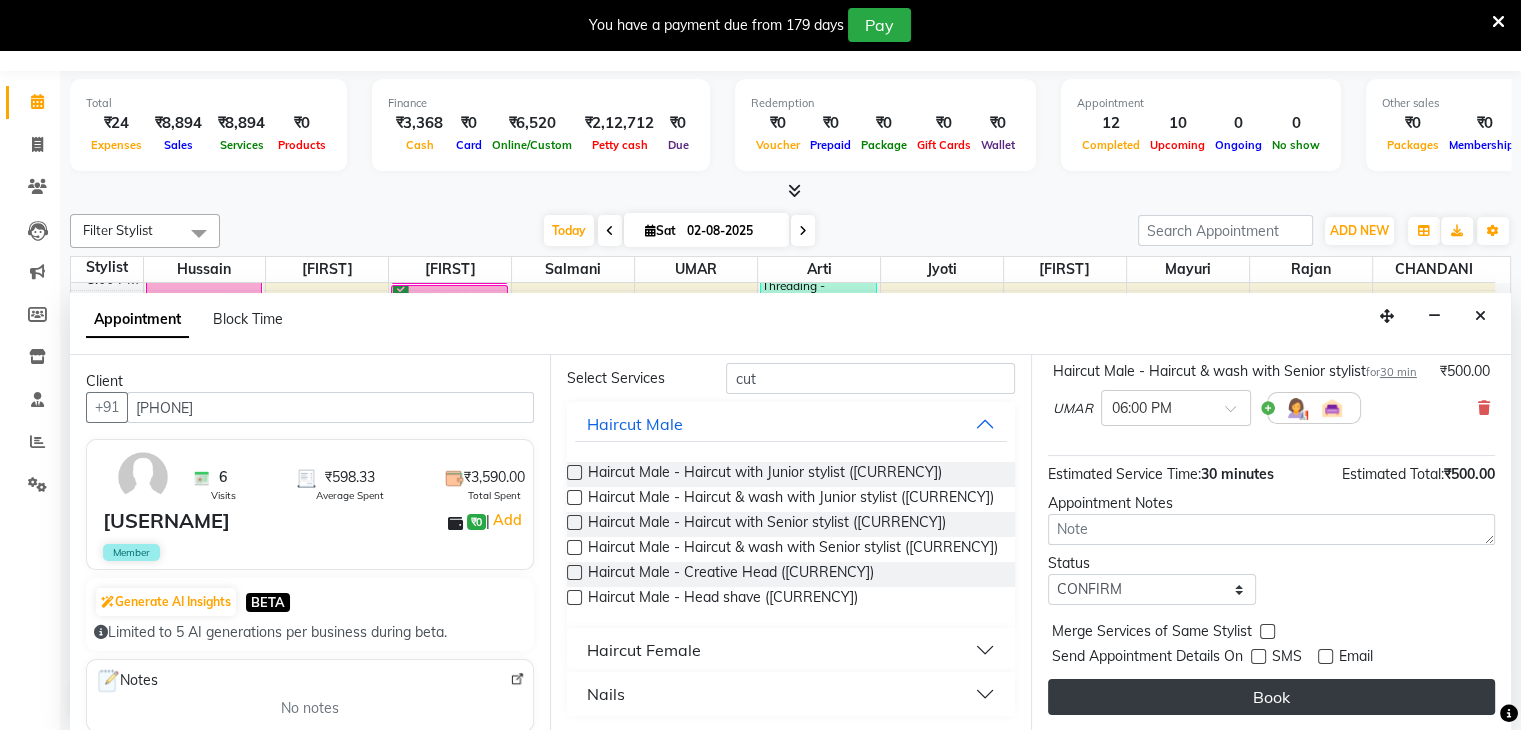 click on "Book" at bounding box center (1271, 697) 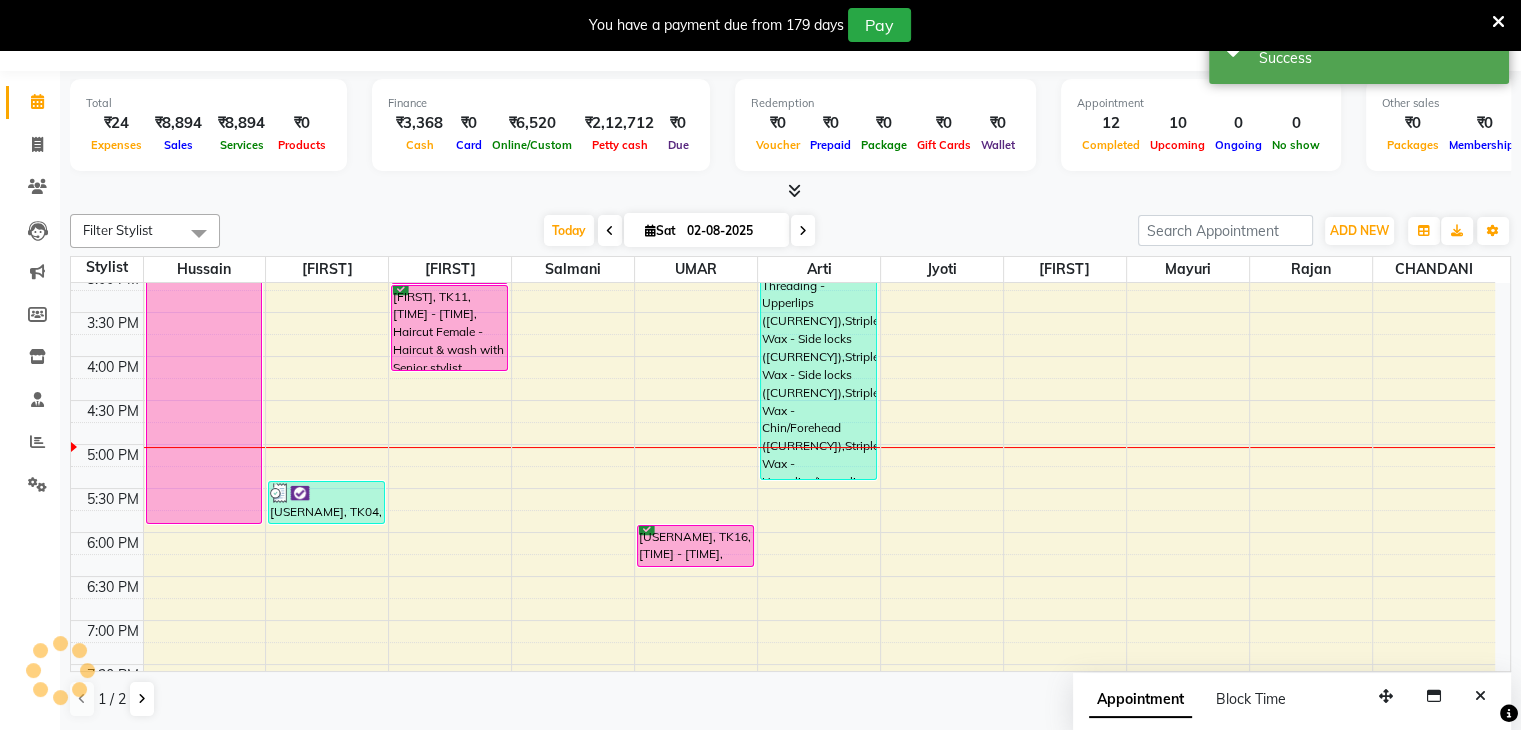 scroll, scrollTop: 0, scrollLeft: 0, axis: both 